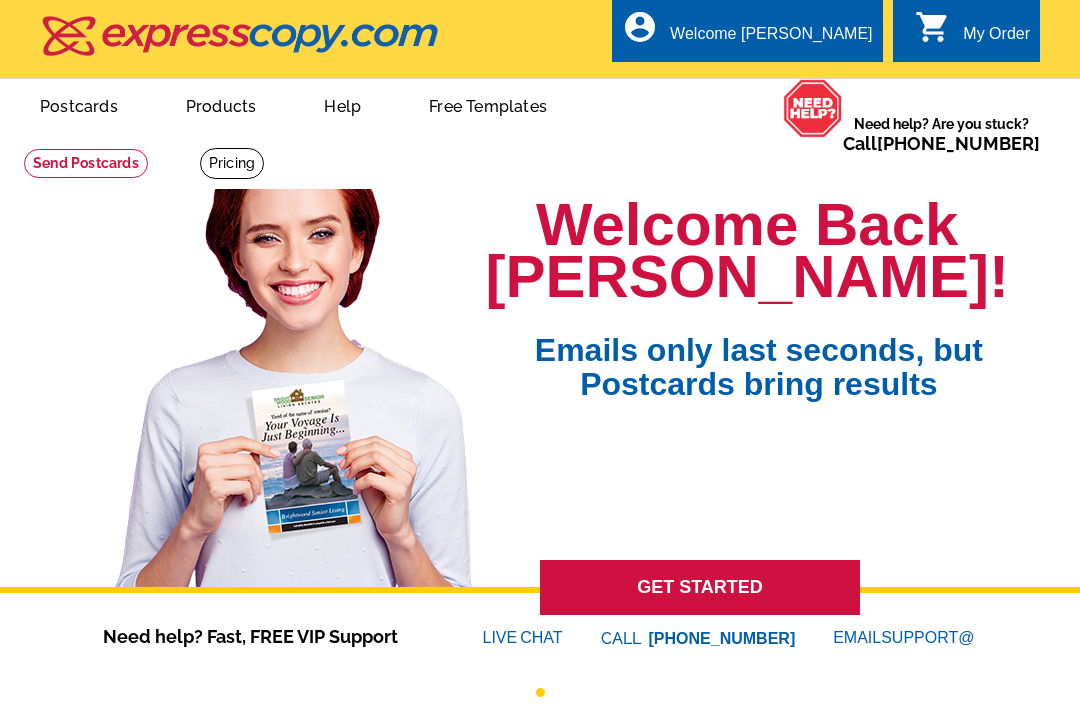 scroll, scrollTop: 0, scrollLeft: 0, axis: both 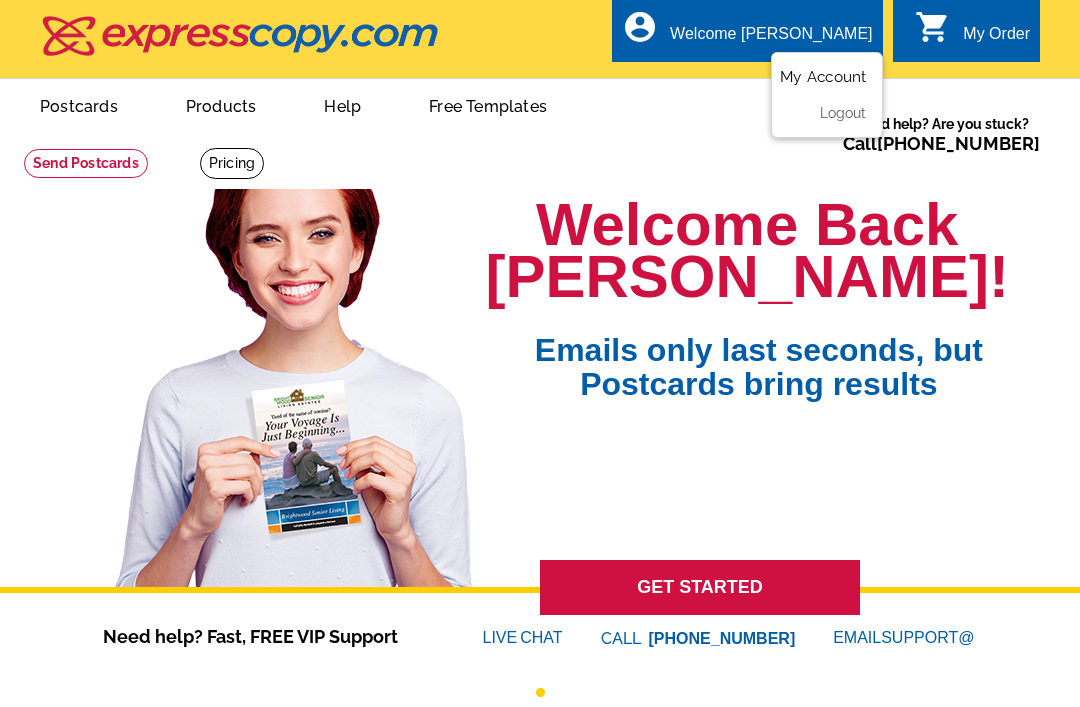 click on "My Account" at bounding box center (823, 77) 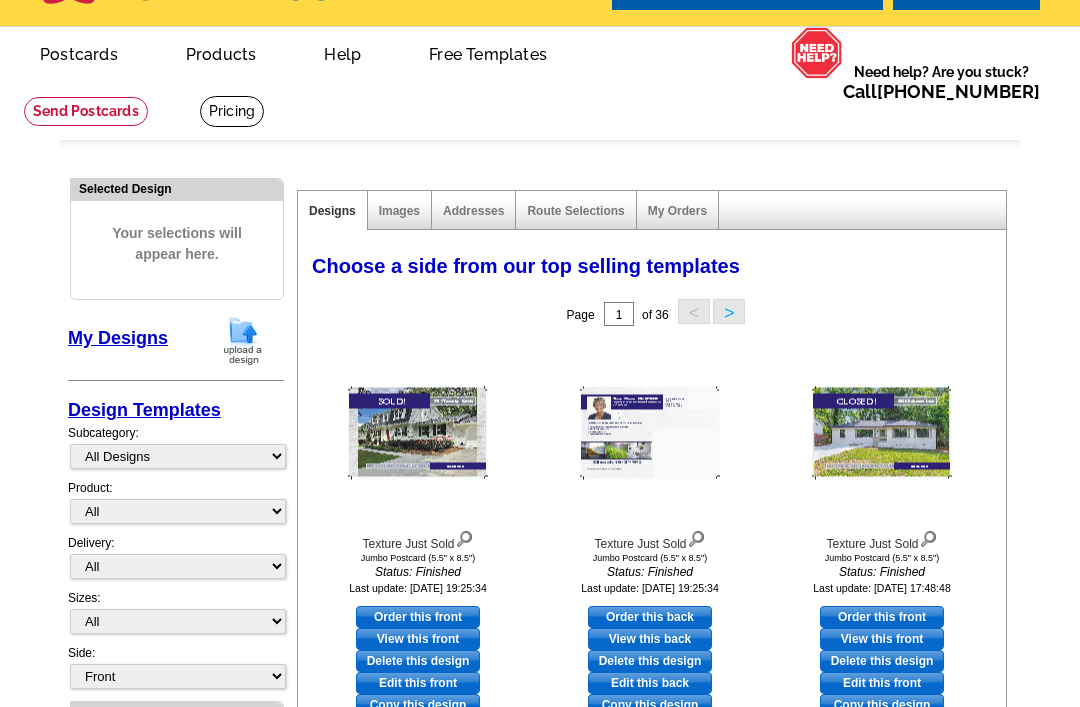 scroll, scrollTop: 123, scrollLeft: 0, axis: vertical 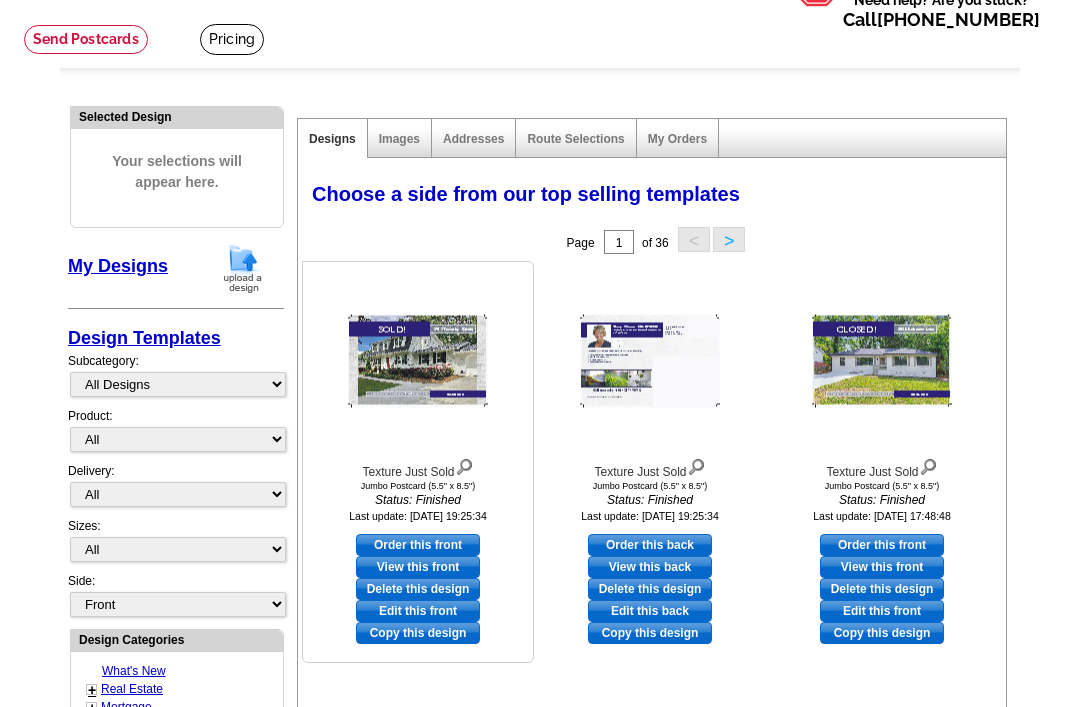 click on "Edit this front" at bounding box center [418, 612] 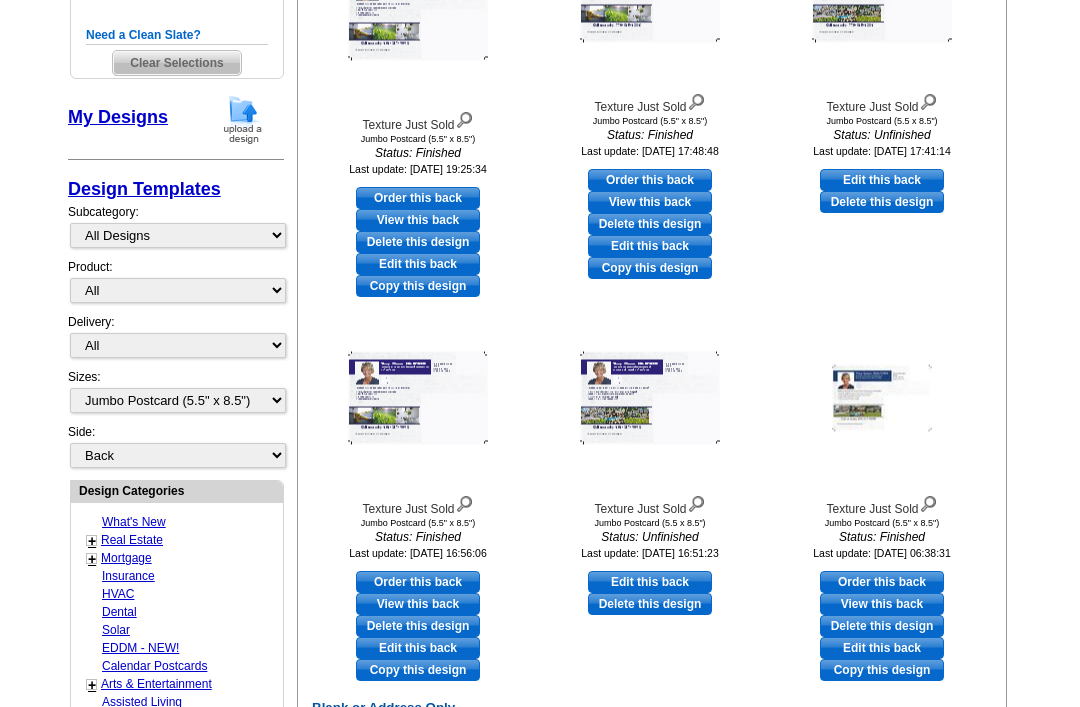 scroll, scrollTop: 493, scrollLeft: 0, axis: vertical 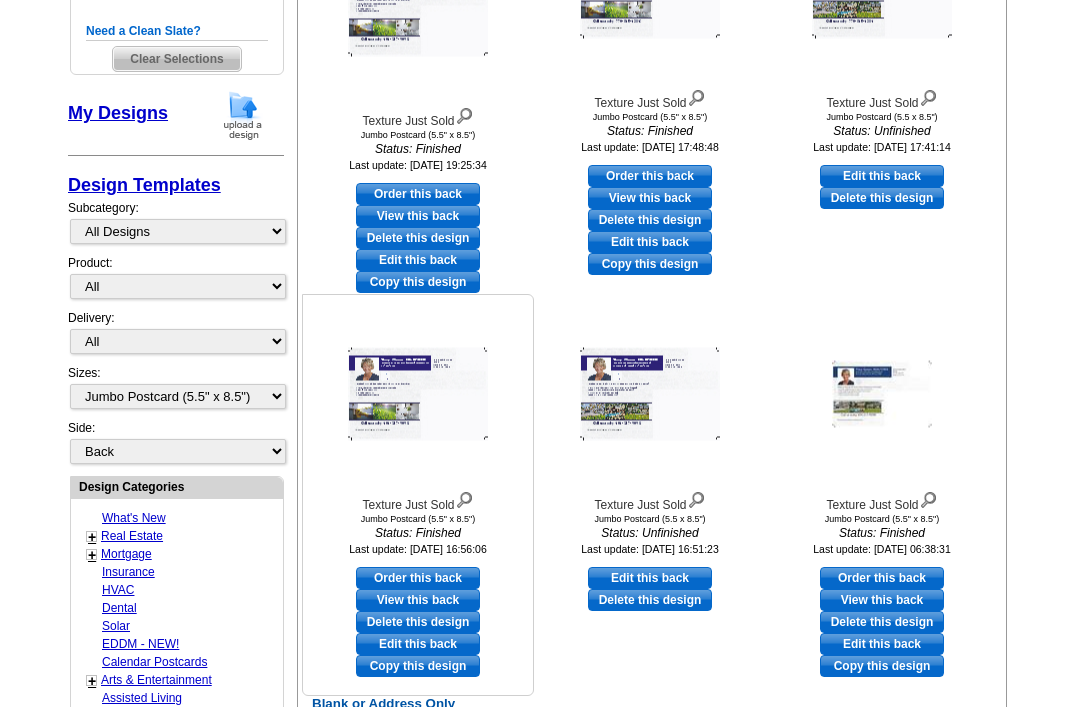 click on "Edit this back" at bounding box center (418, 644) 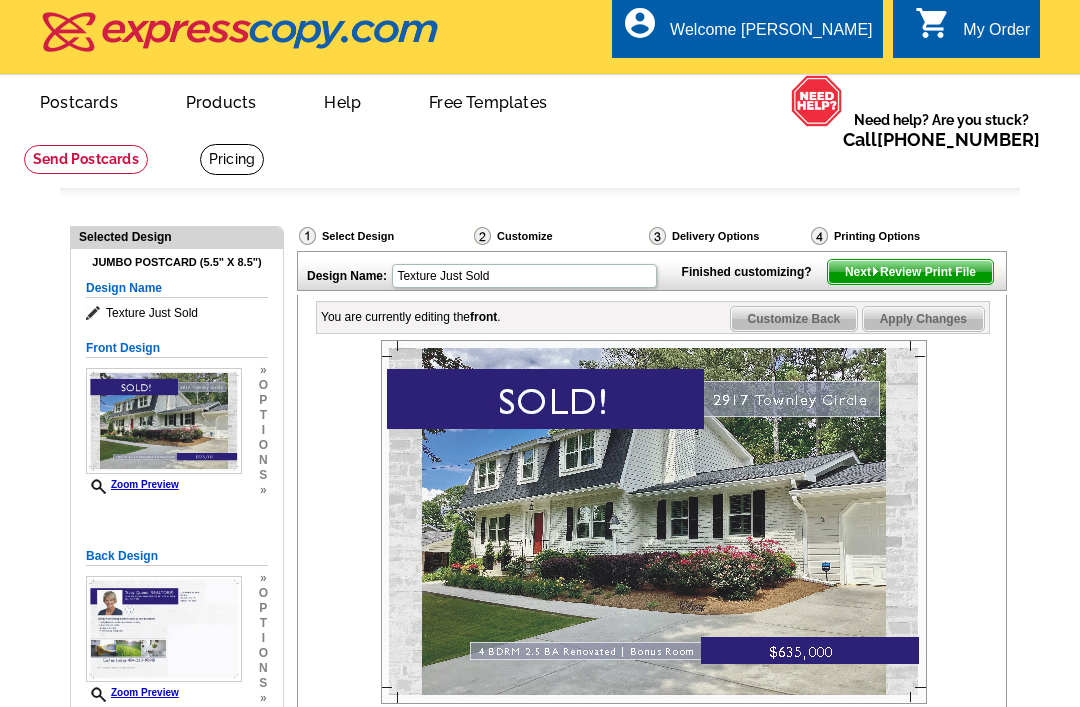 scroll, scrollTop: 2, scrollLeft: 0, axis: vertical 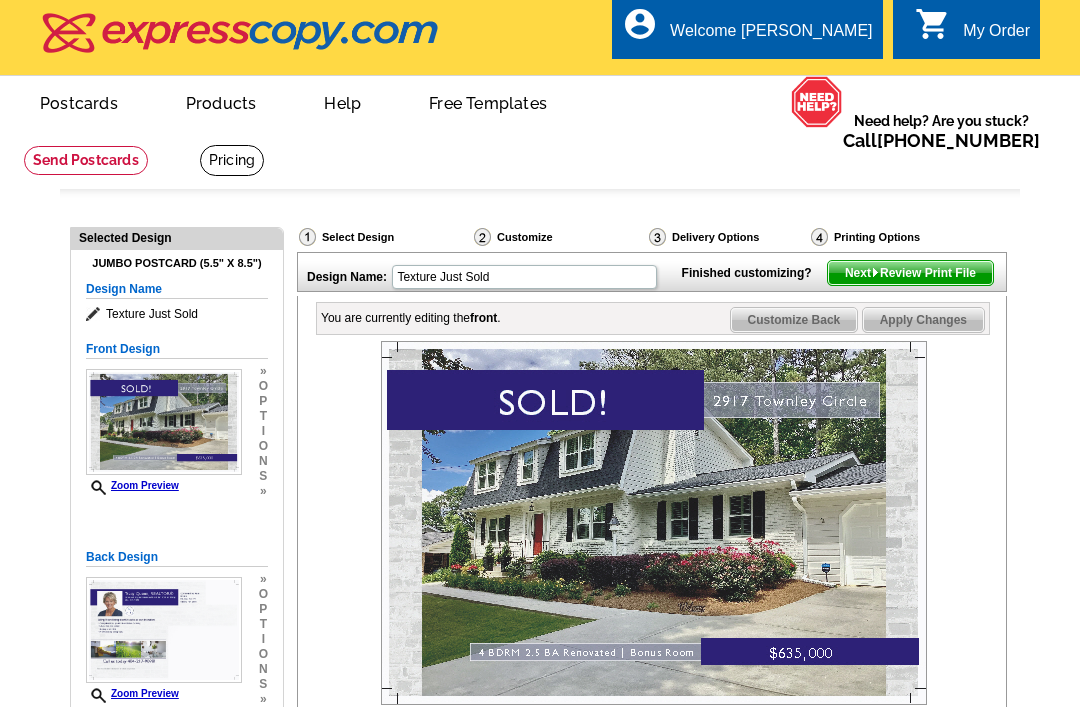 click on "Next   Review Print File" at bounding box center [910, 274] 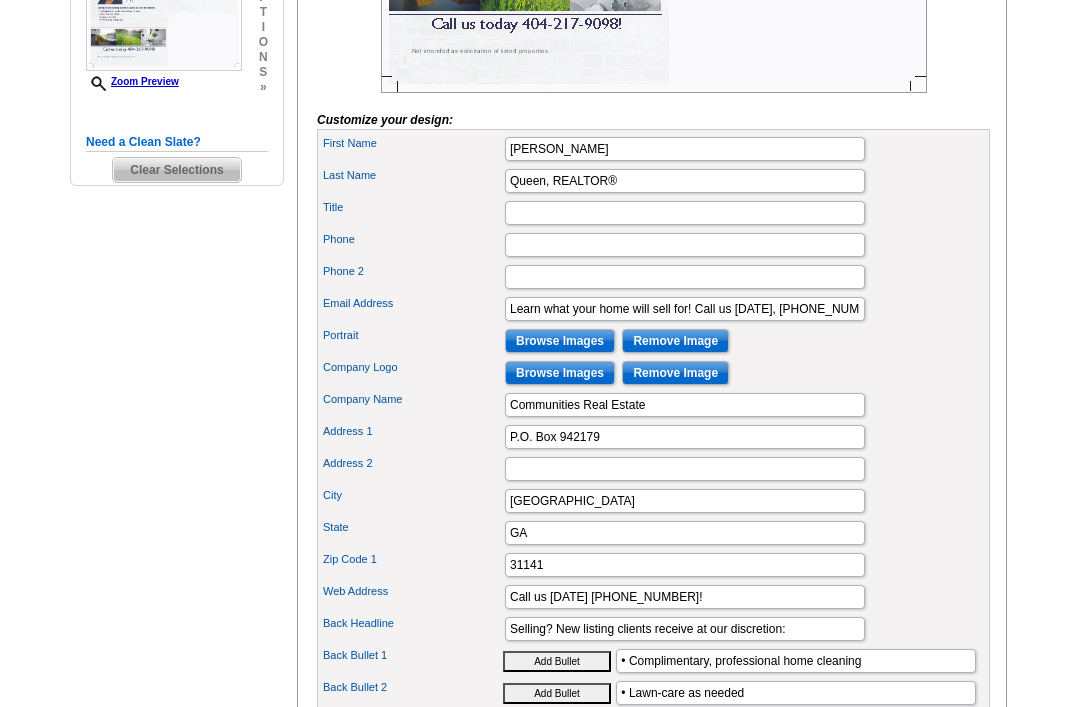 scroll, scrollTop: 616, scrollLeft: 0, axis: vertical 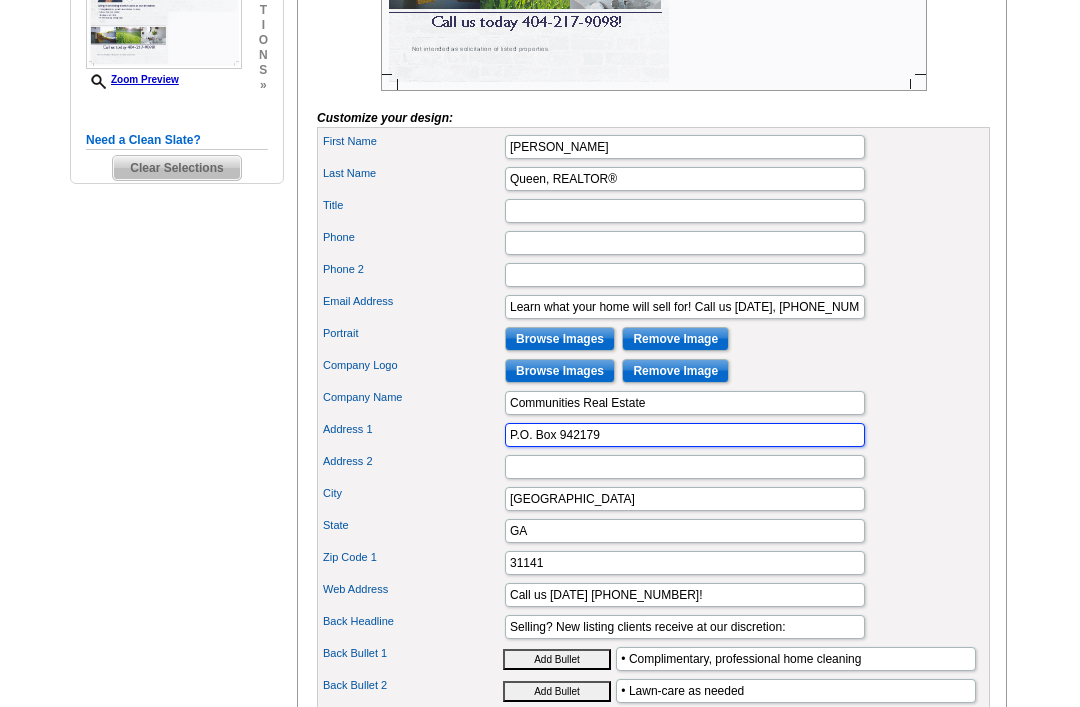 click on "P.O. Box 942179" at bounding box center (685, 436) 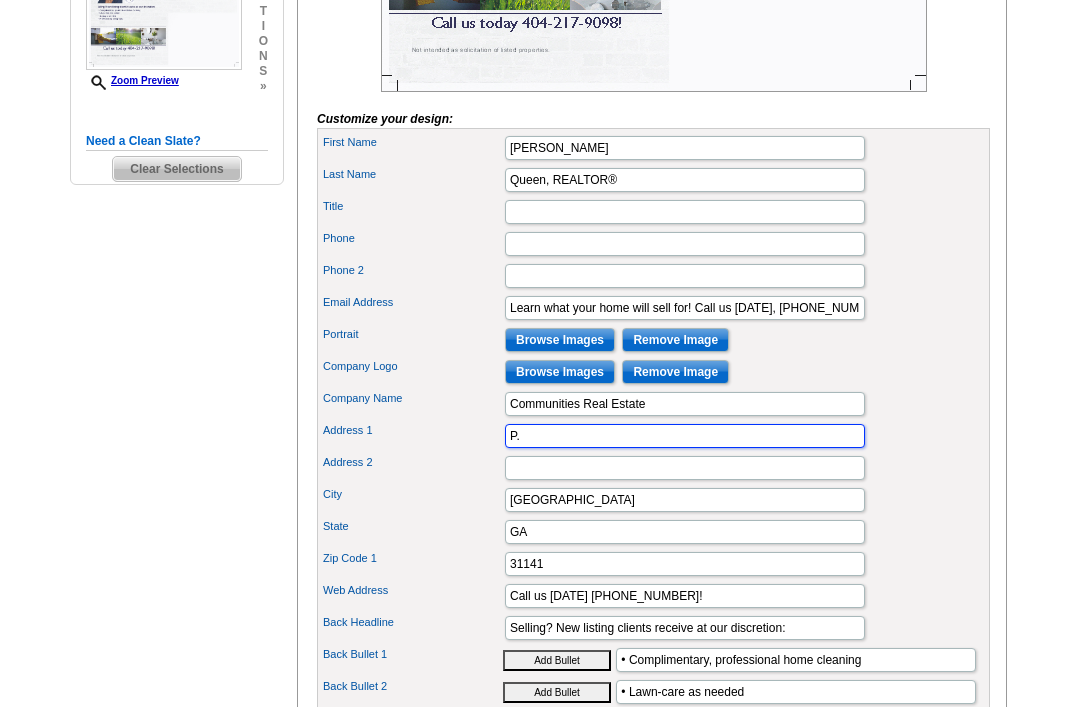 type on "P" 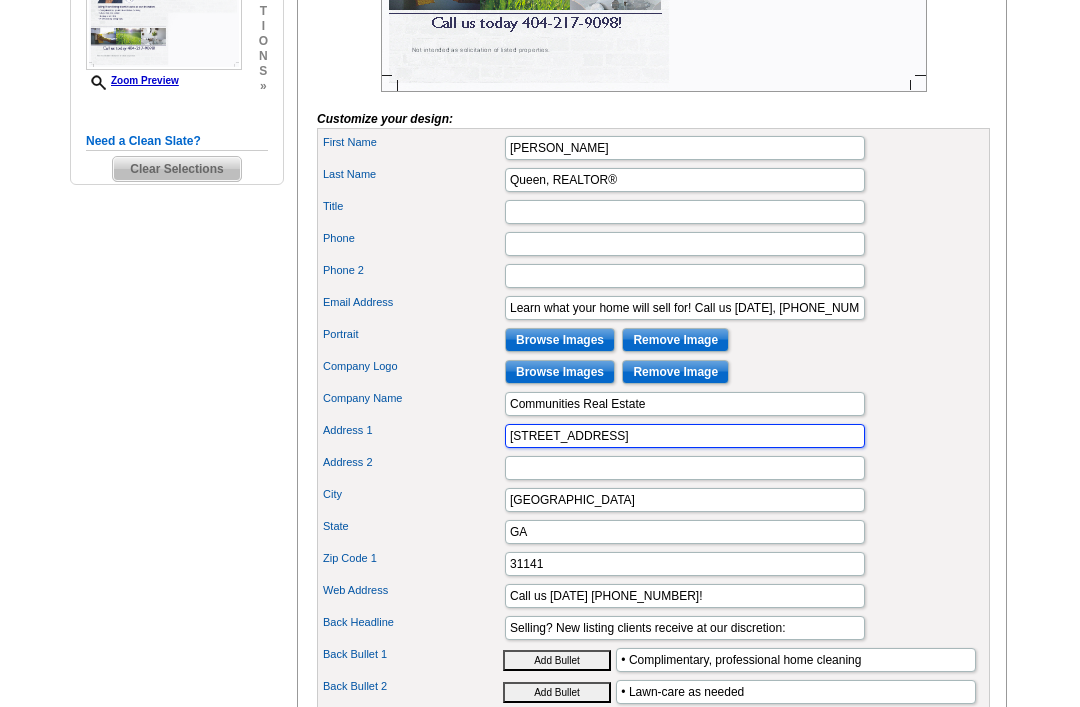 type on "2390 Main Street" 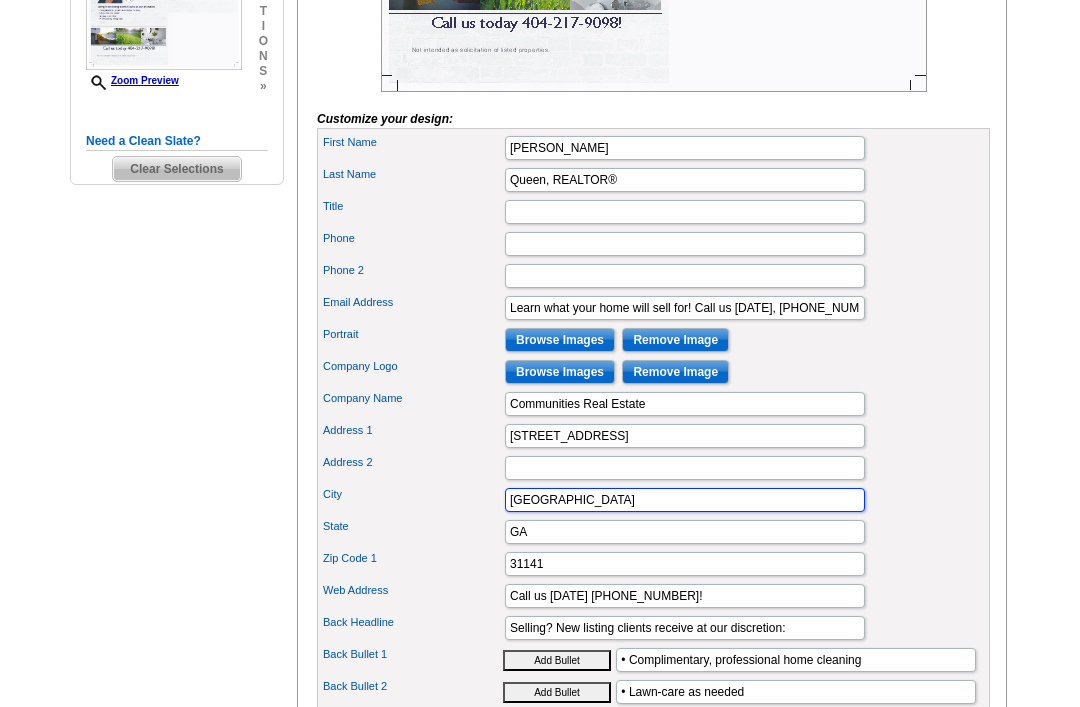 click on "Atlanta" at bounding box center (685, 500) 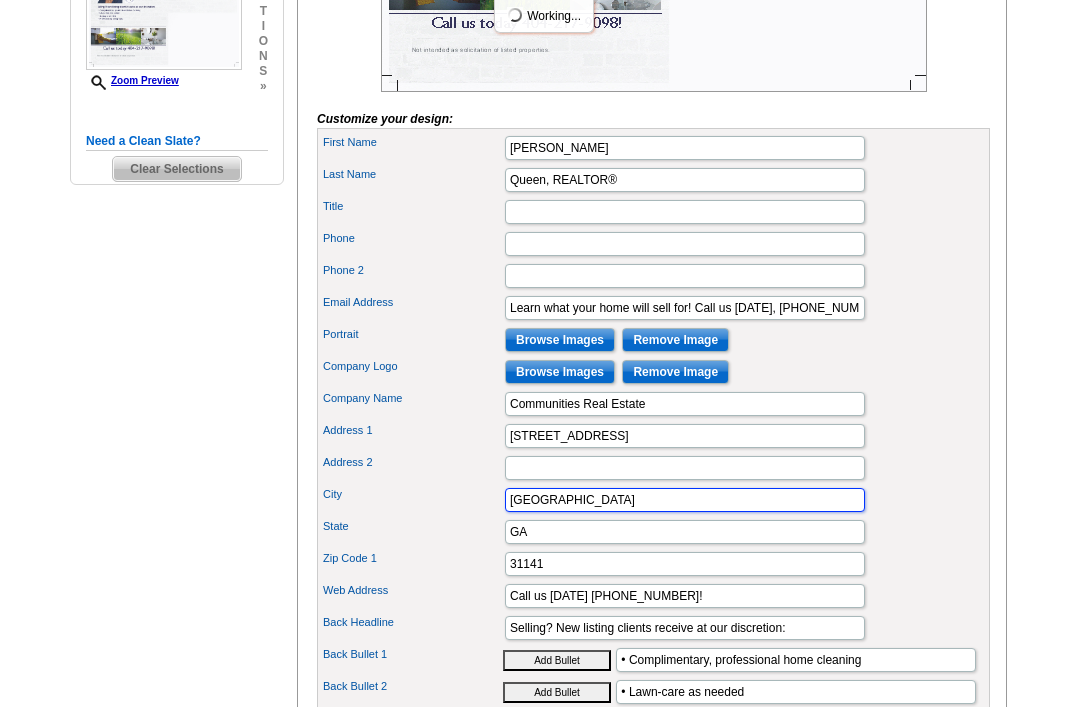 scroll, scrollTop: 0, scrollLeft: 0, axis: both 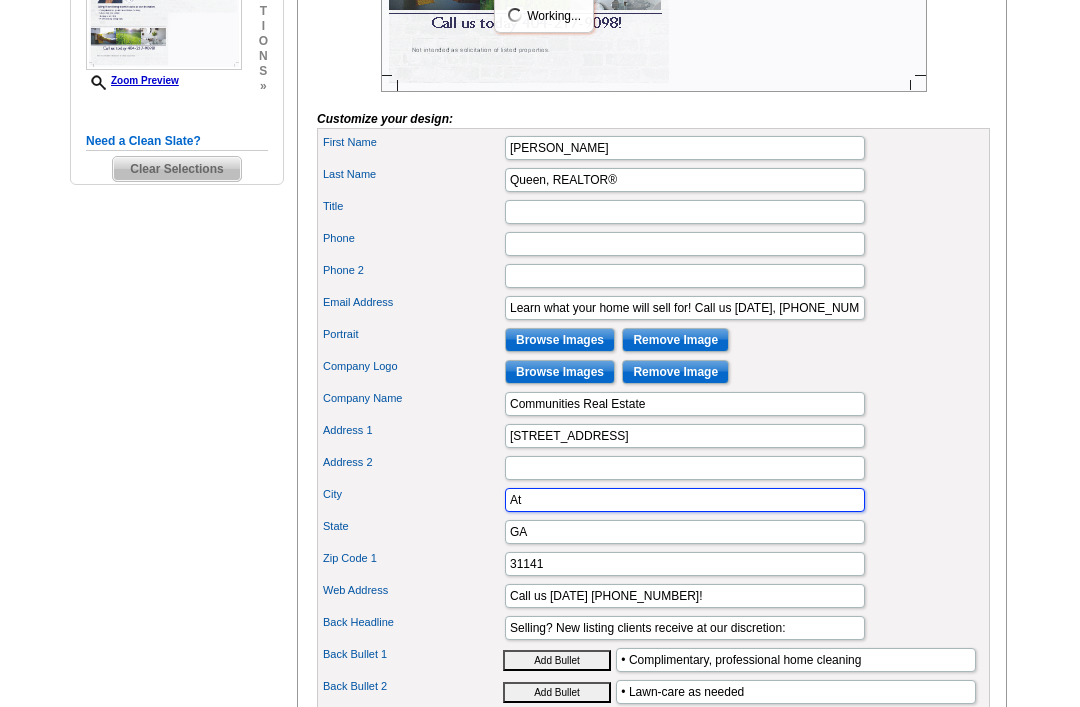 type on "A" 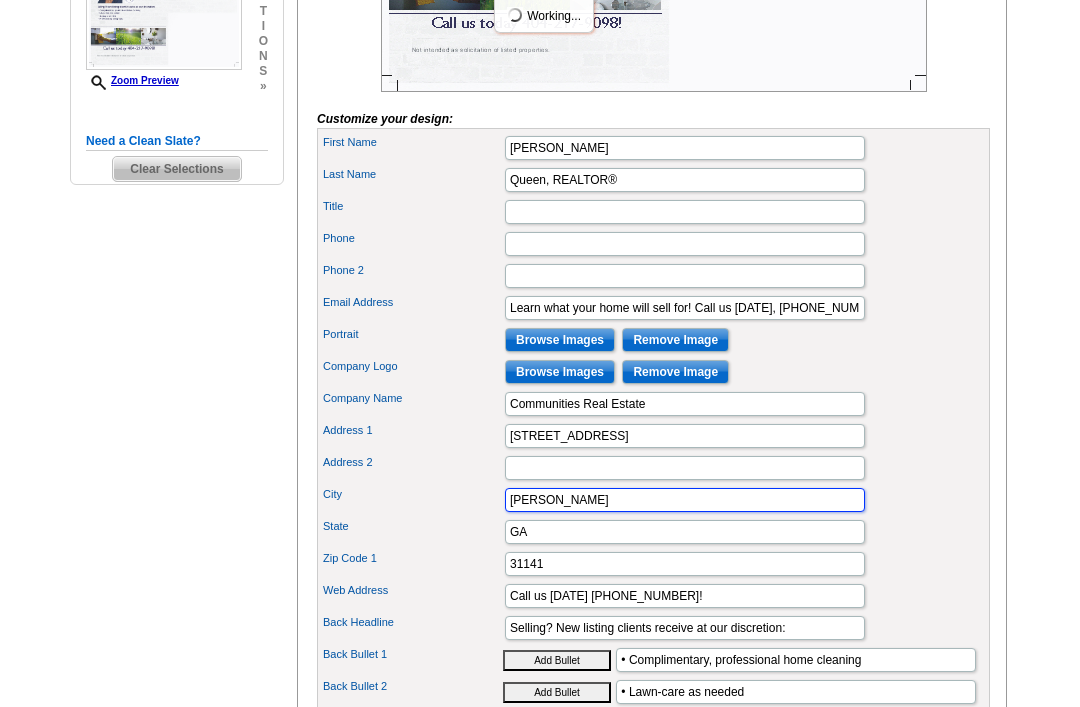 type on "Tucker" 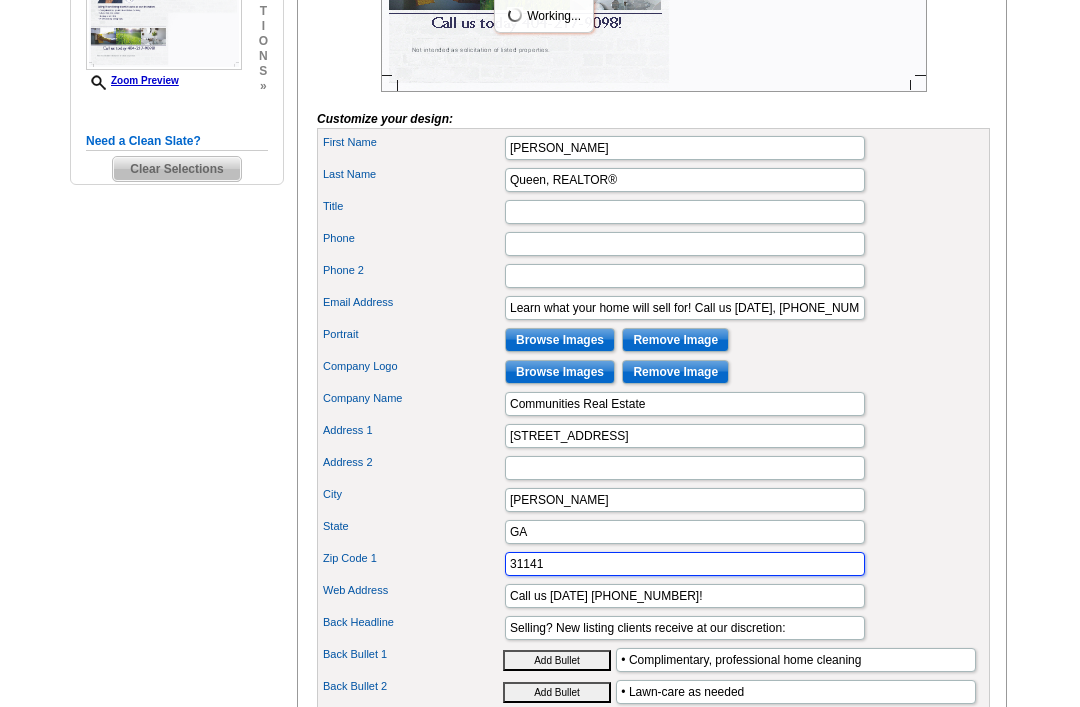 click on "31141" at bounding box center (685, 564) 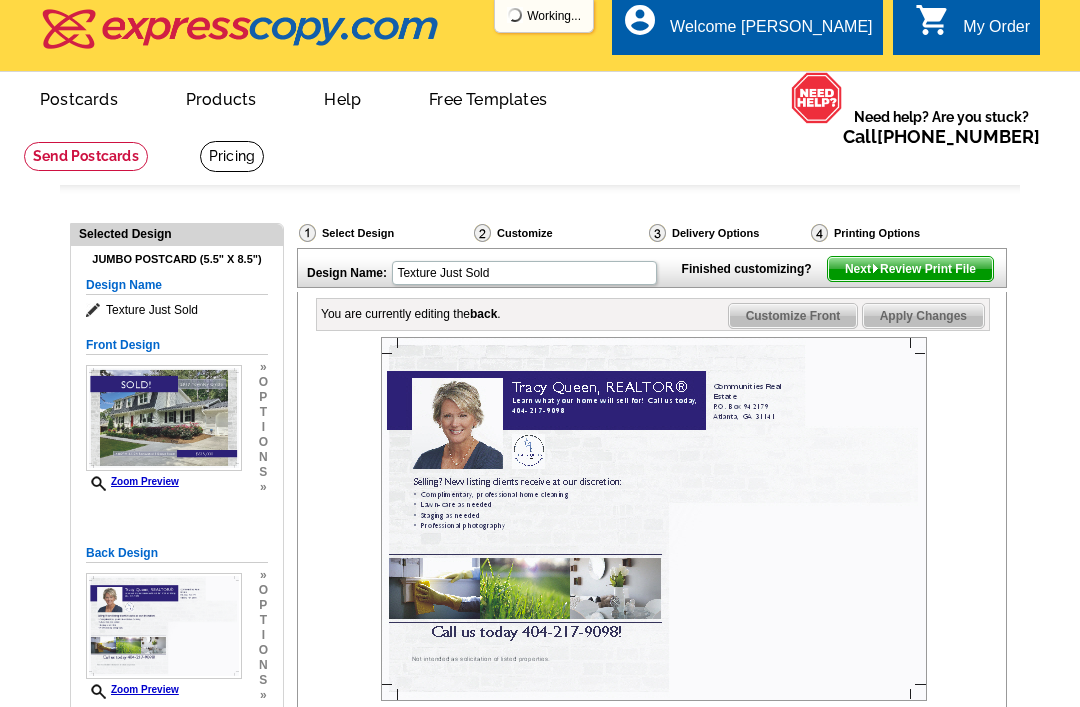scroll, scrollTop: 0, scrollLeft: 0, axis: both 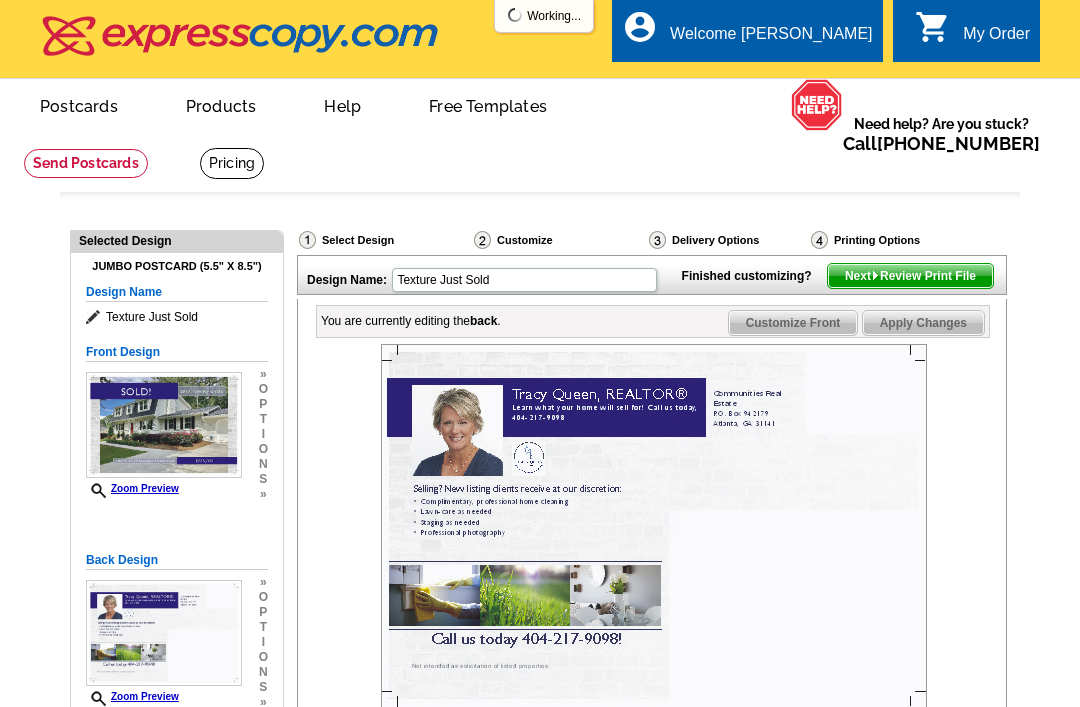 type on "30084" 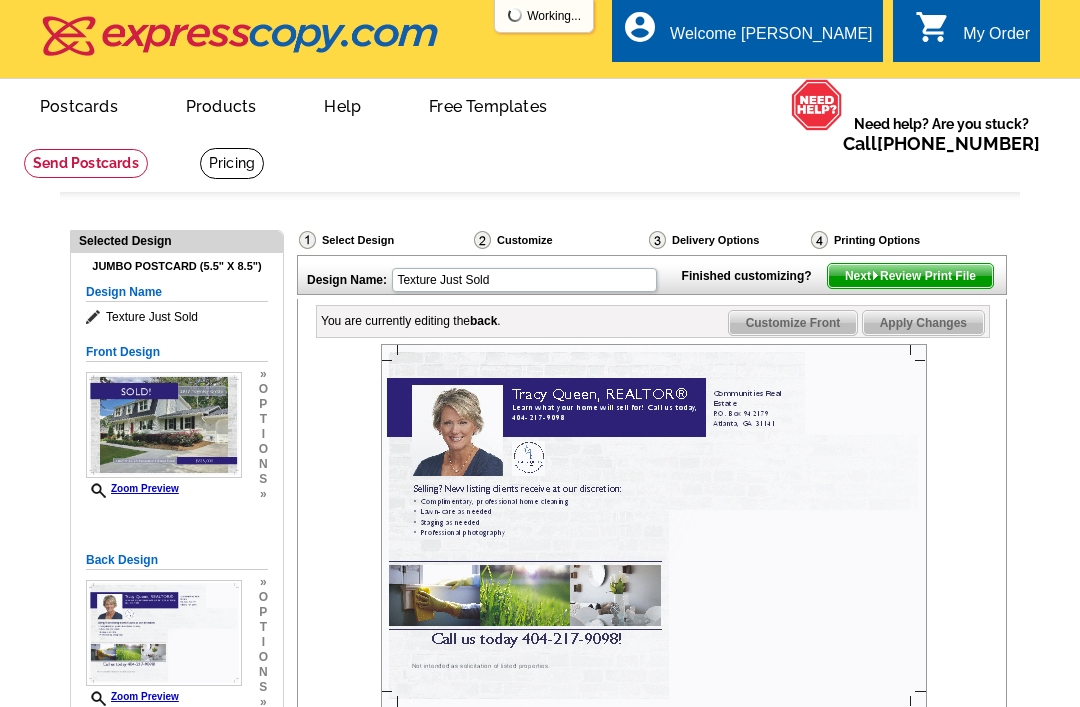 click on "Apply Changes" at bounding box center (923, 323) 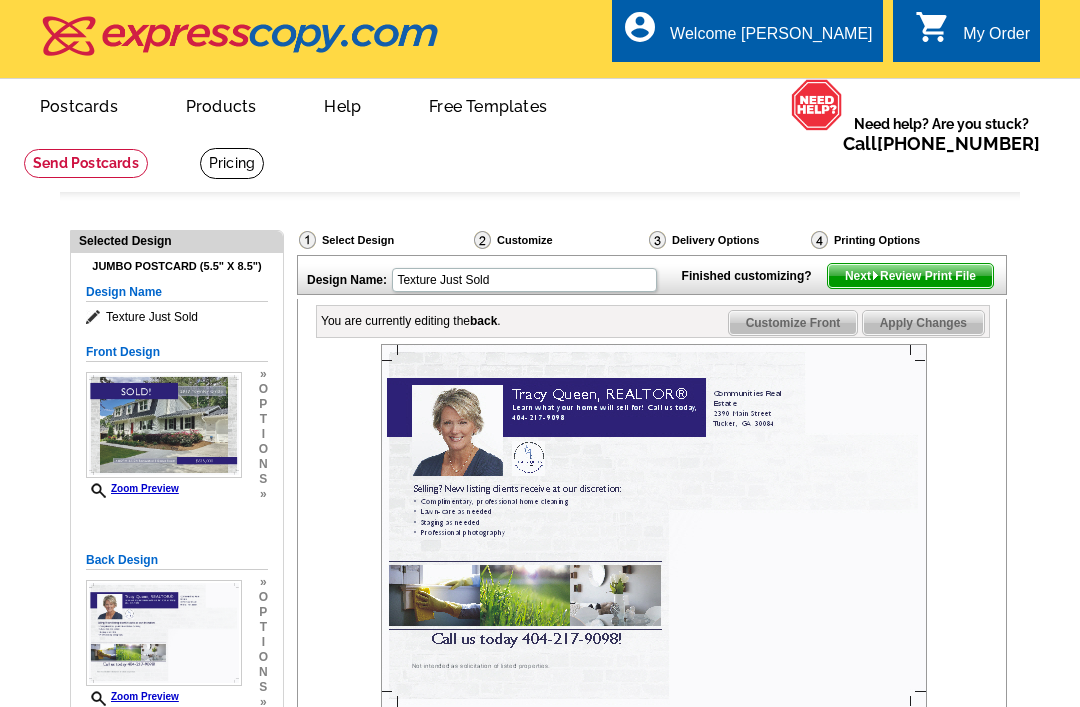 click on "Next   Review Print File" at bounding box center [910, 276] 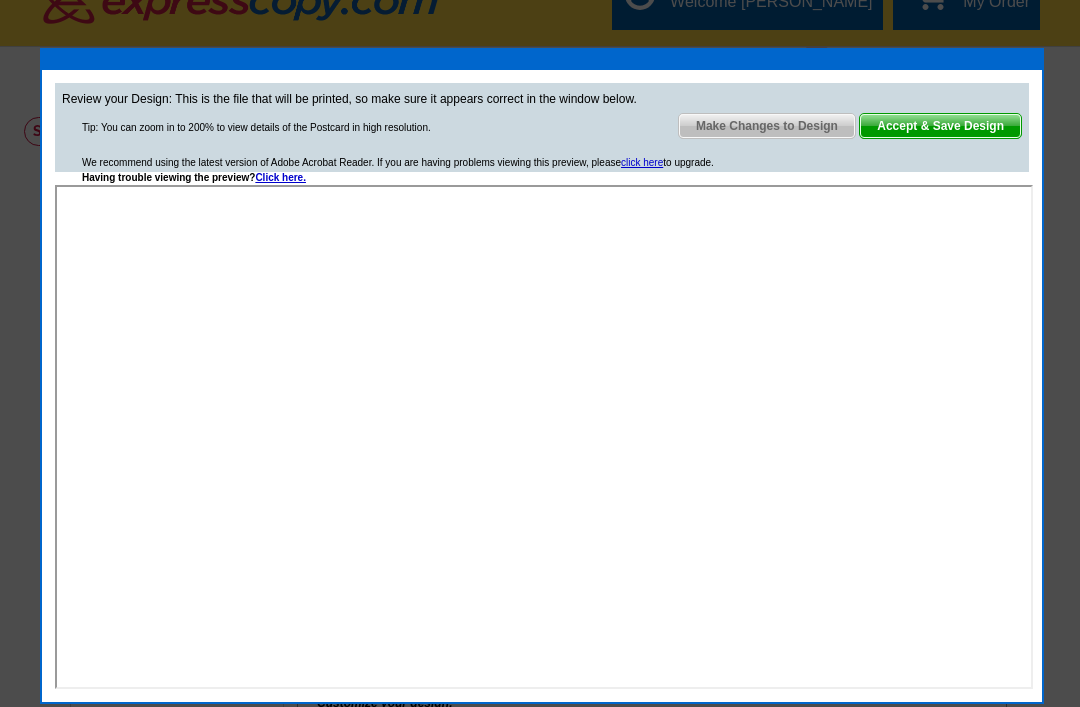 scroll, scrollTop: 0, scrollLeft: 0, axis: both 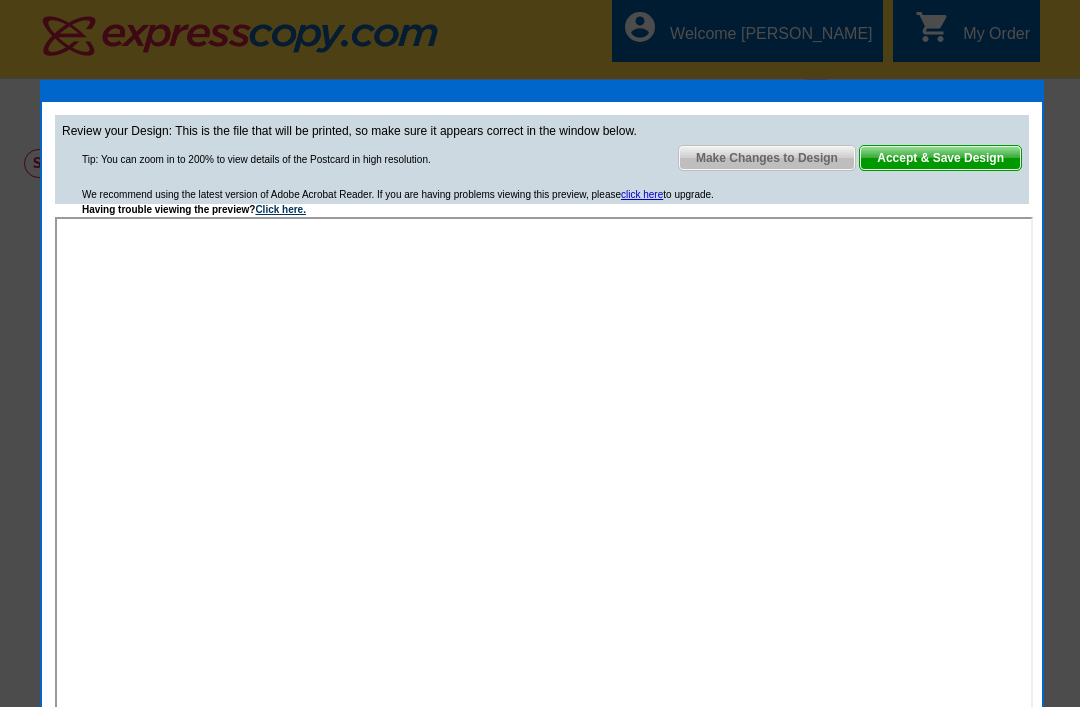 click on "Click here." at bounding box center (280, 209) 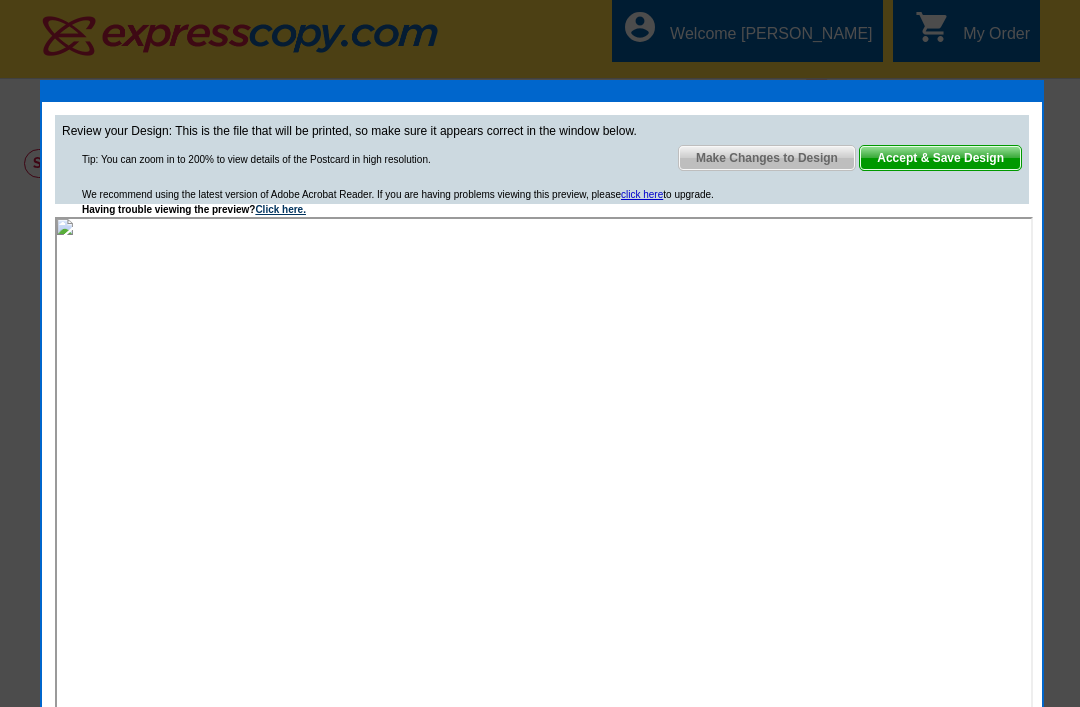 scroll, scrollTop: 0, scrollLeft: 0, axis: both 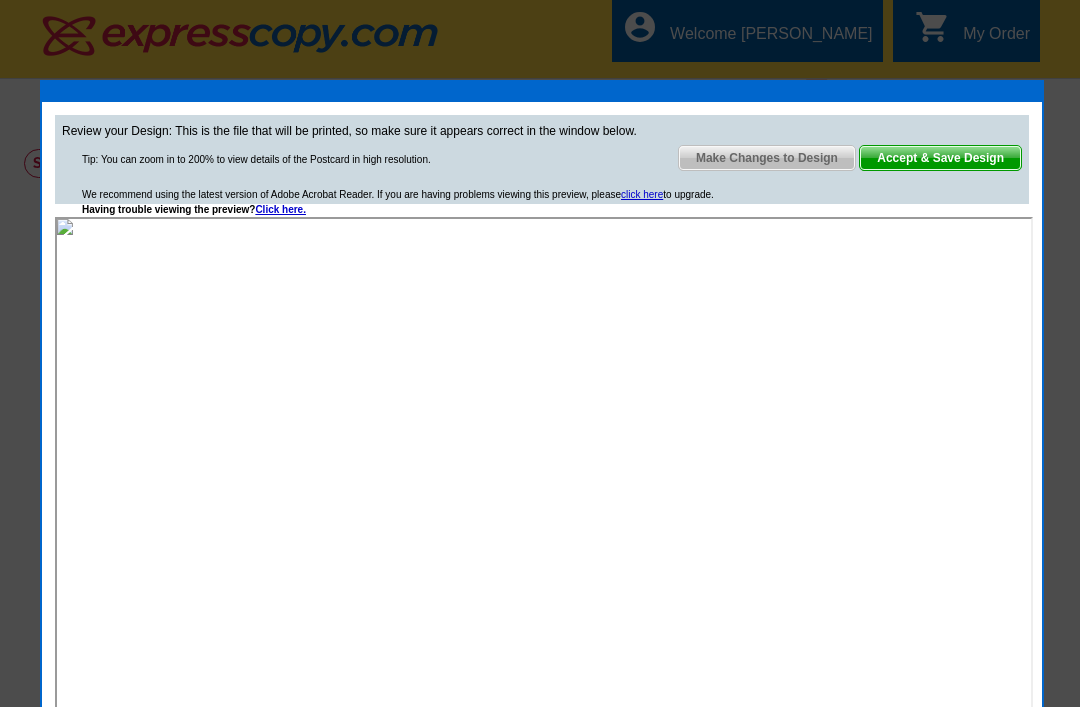 click on "Accept & Save Design" at bounding box center [940, 158] 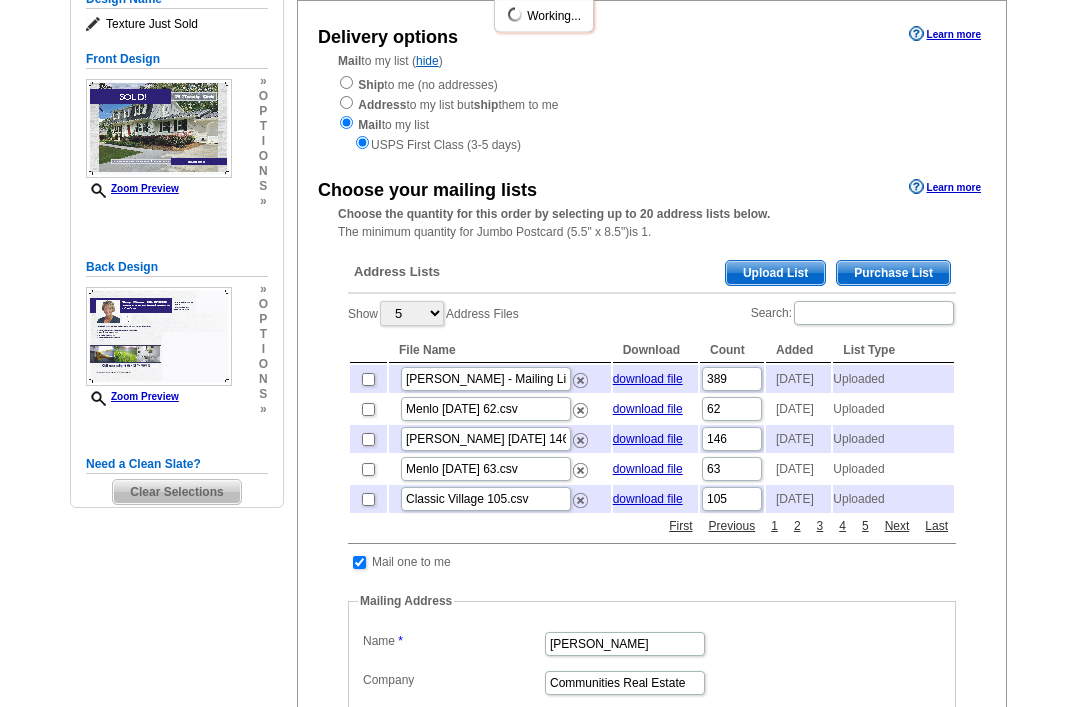 scroll, scrollTop: 207, scrollLeft: 0, axis: vertical 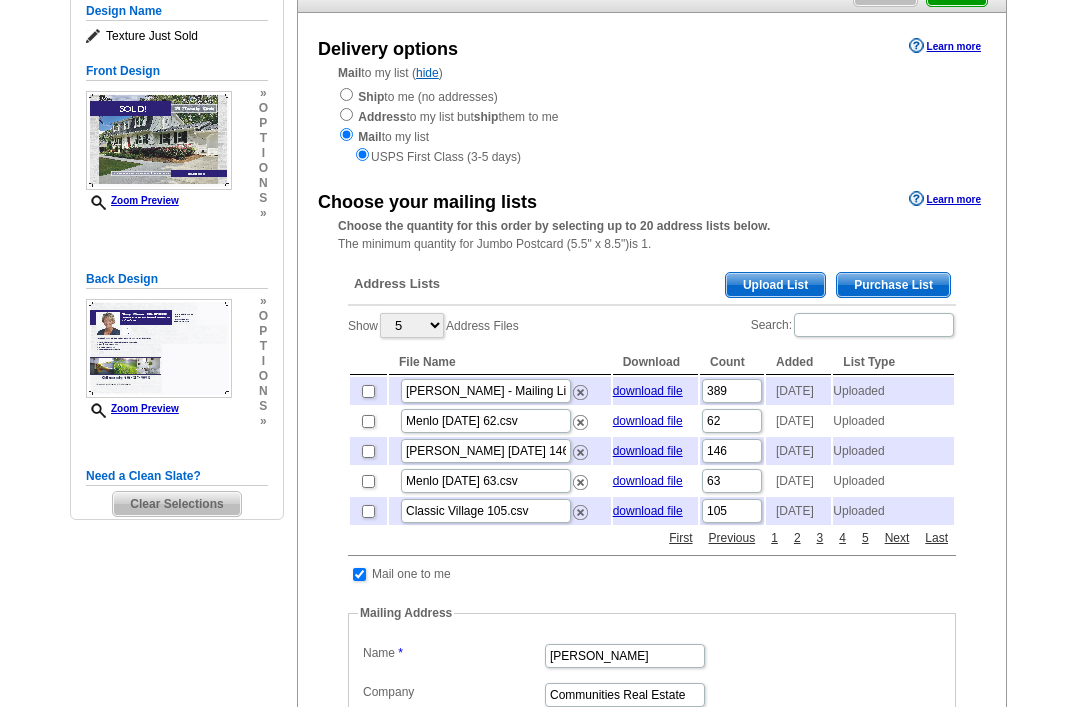 click at bounding box center [368, 421] 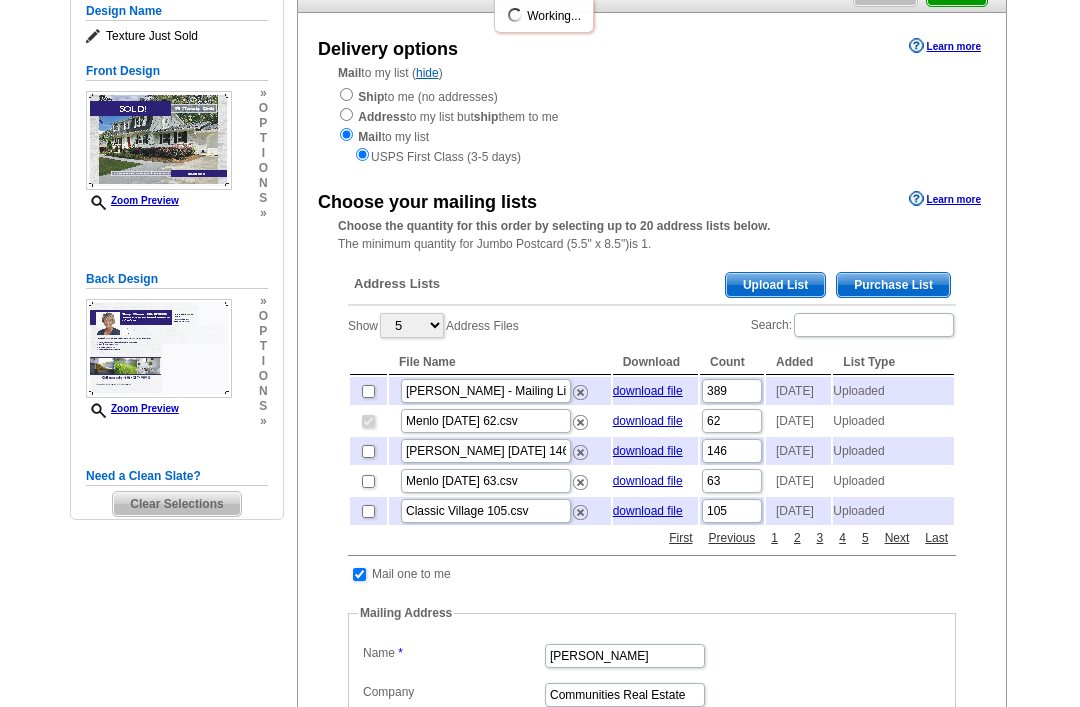 click at bounding box center [368, 481] 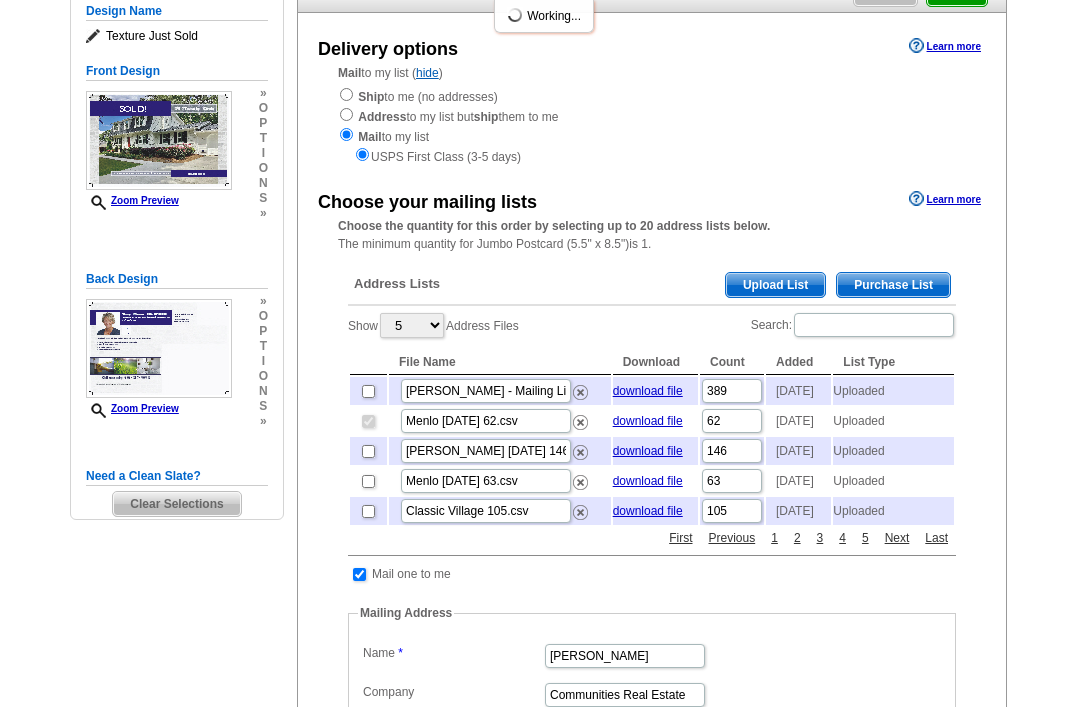 checkbox on "true" 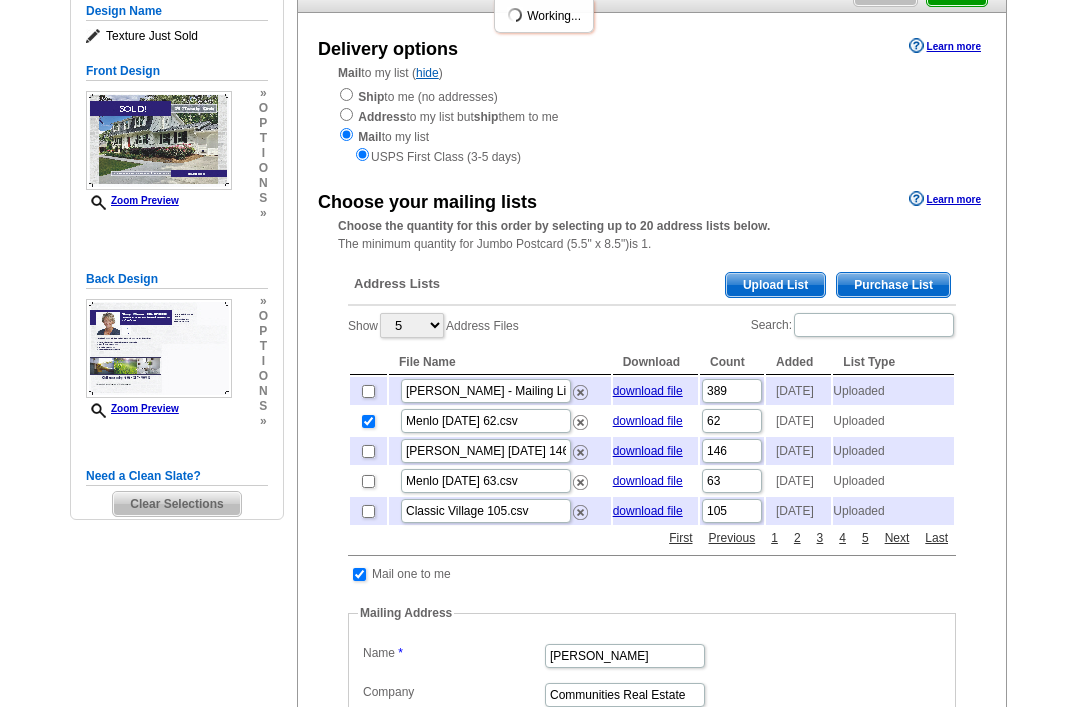 click at bounding box center (368, 481) 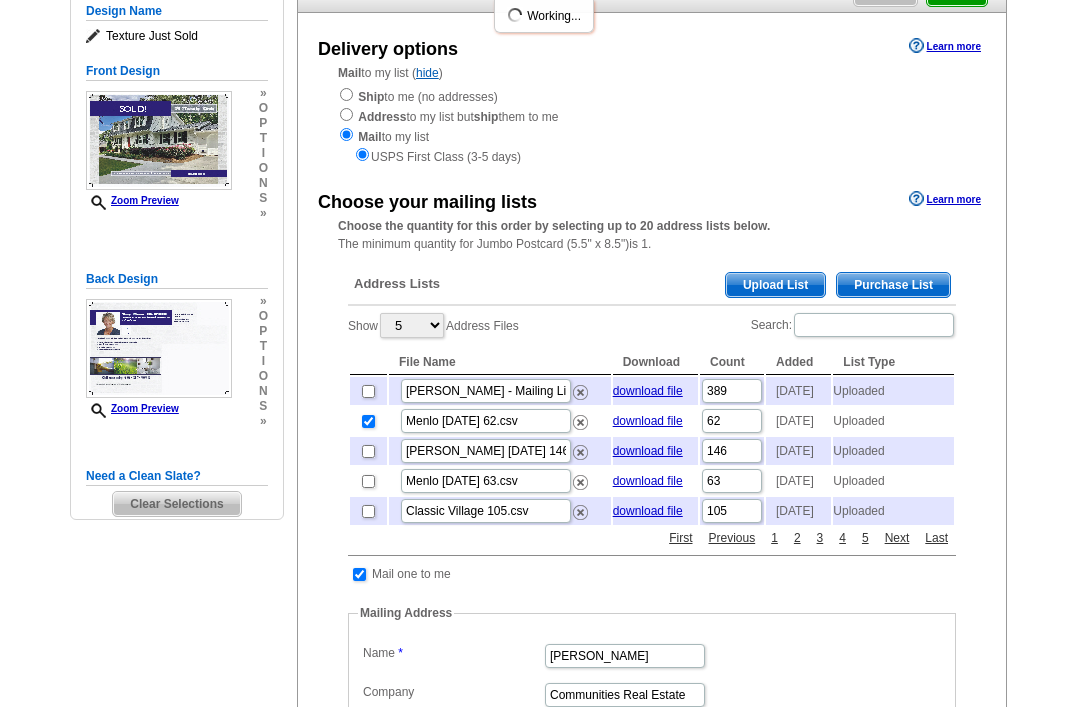 checkbox on "true" 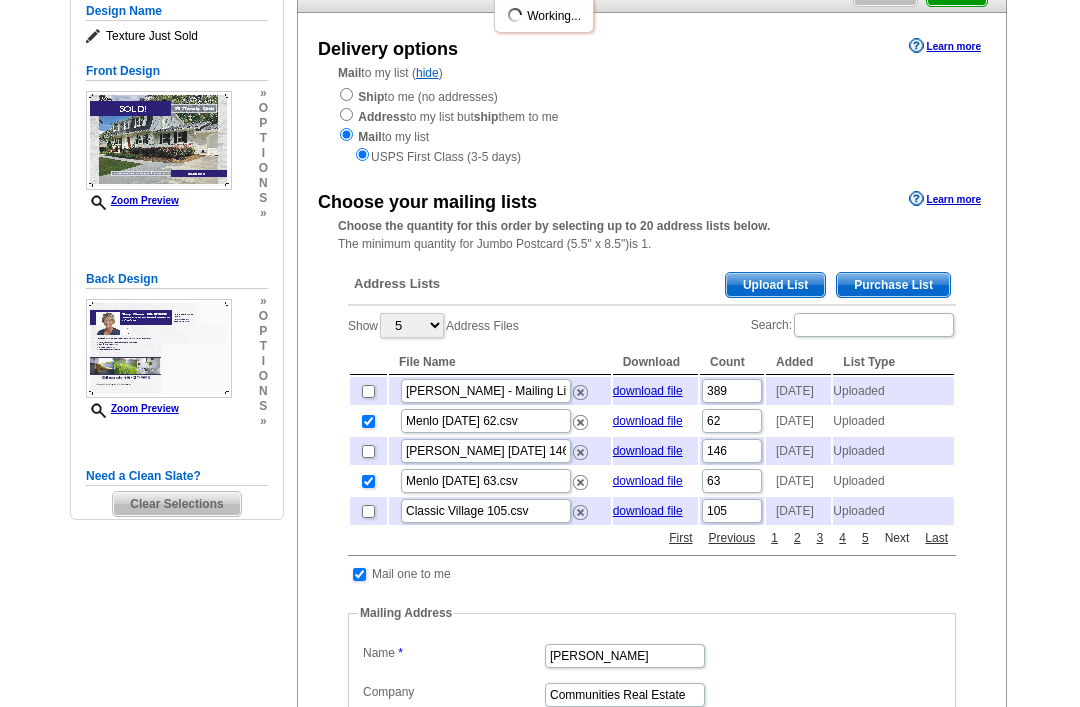 click on "Next" at bounding box center (897, 538) 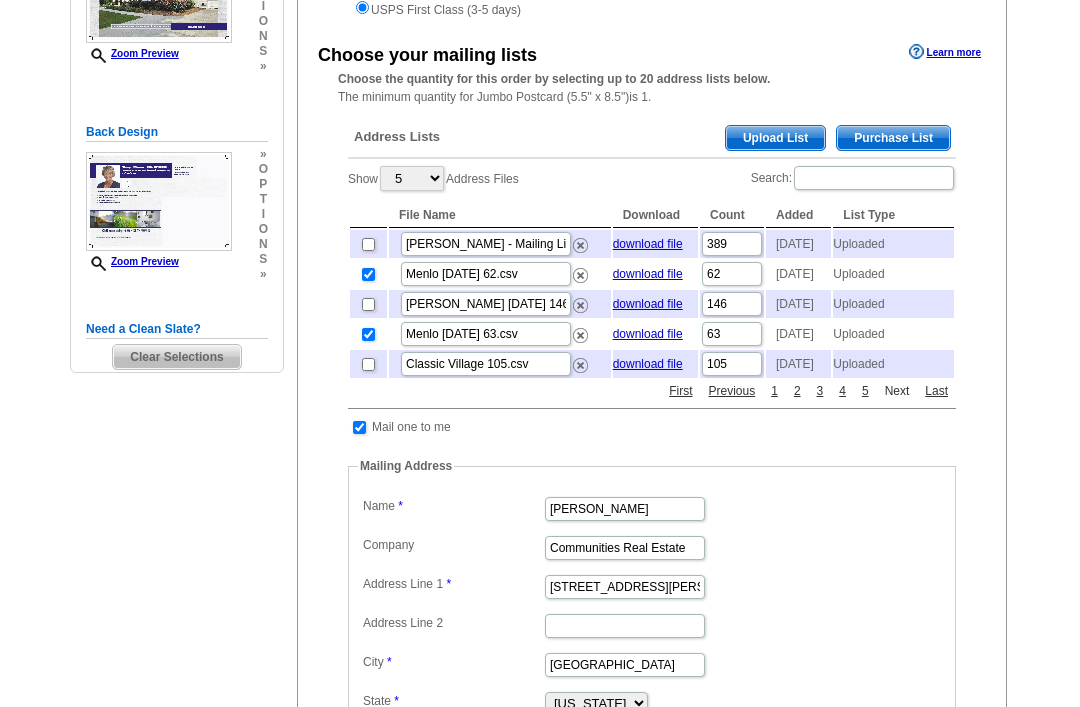 scroll, scrollTop: 371, scrollLeft: 0, axis: vertical 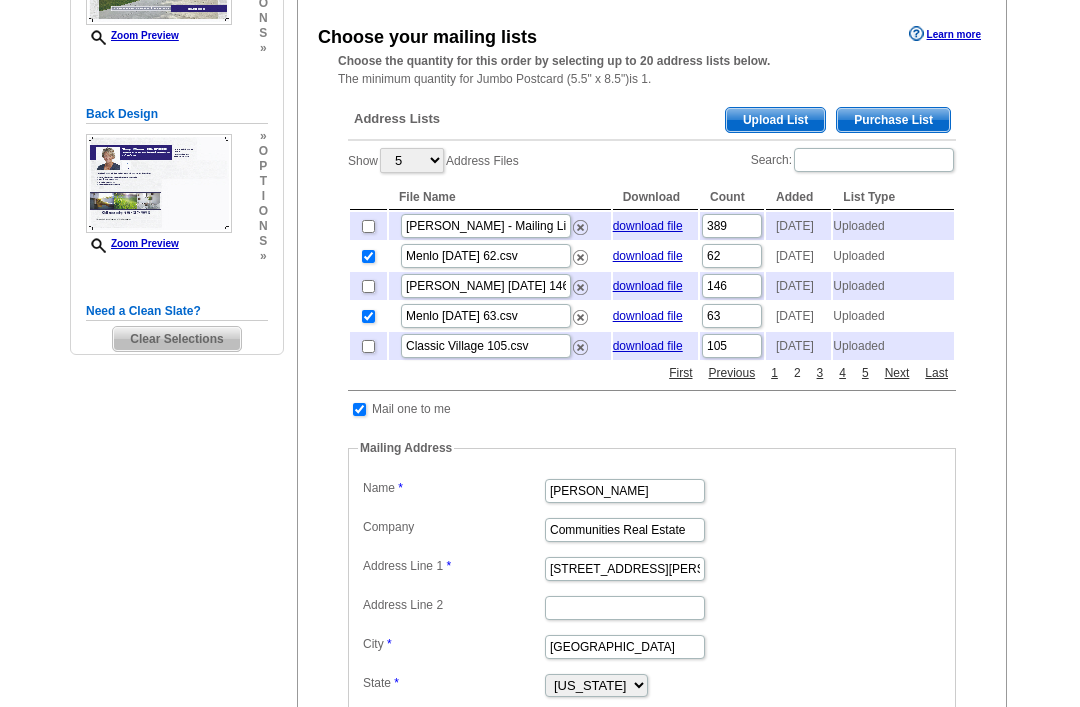 click on "2" at bounding box center [797, 374] 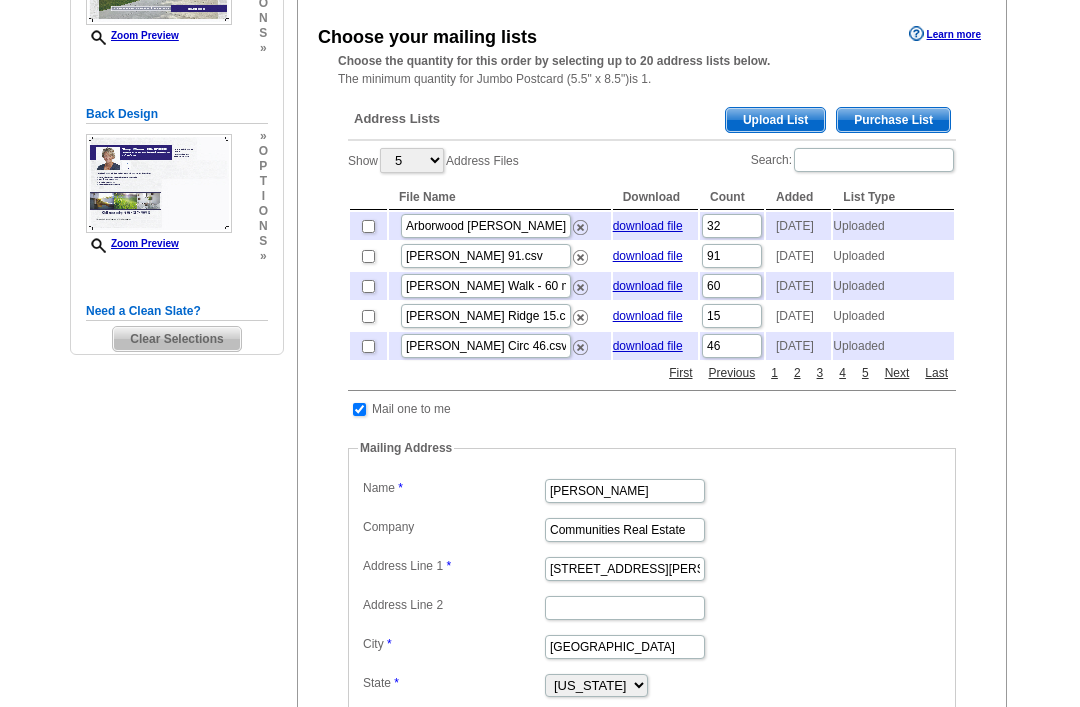 scroll, scrollTop: 372, scrollLeft: 0, axis: vertical 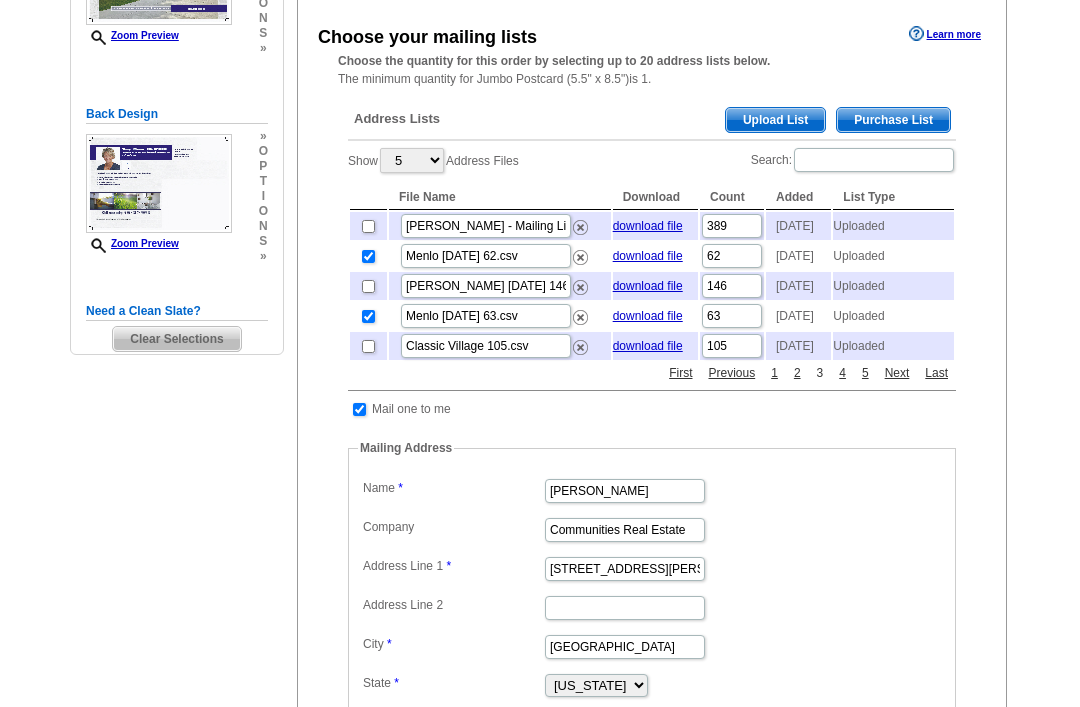 click on "3" at bounding box center [820, 373] 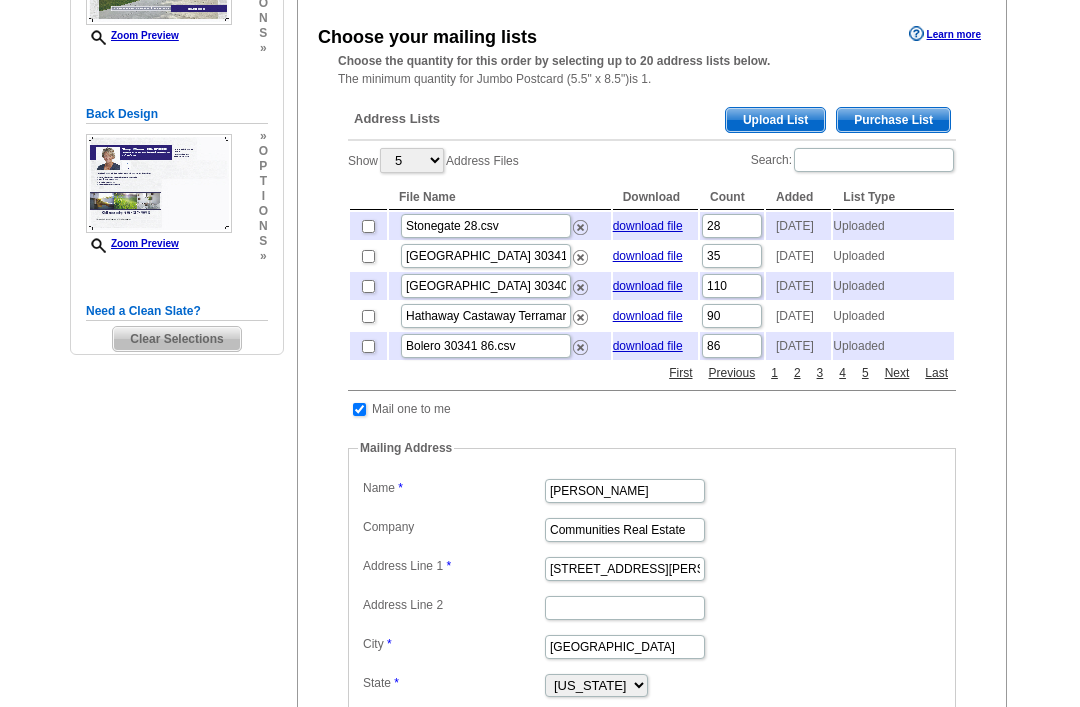click at bounding box center [368, 226] 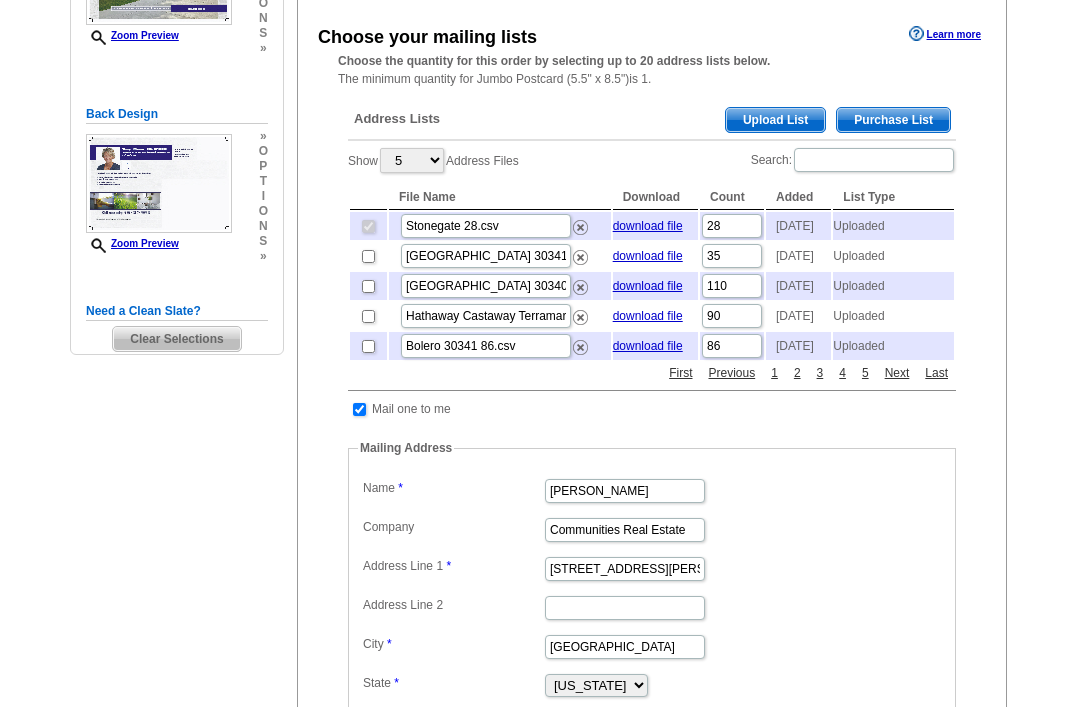 click at bounding box center [368, 256] 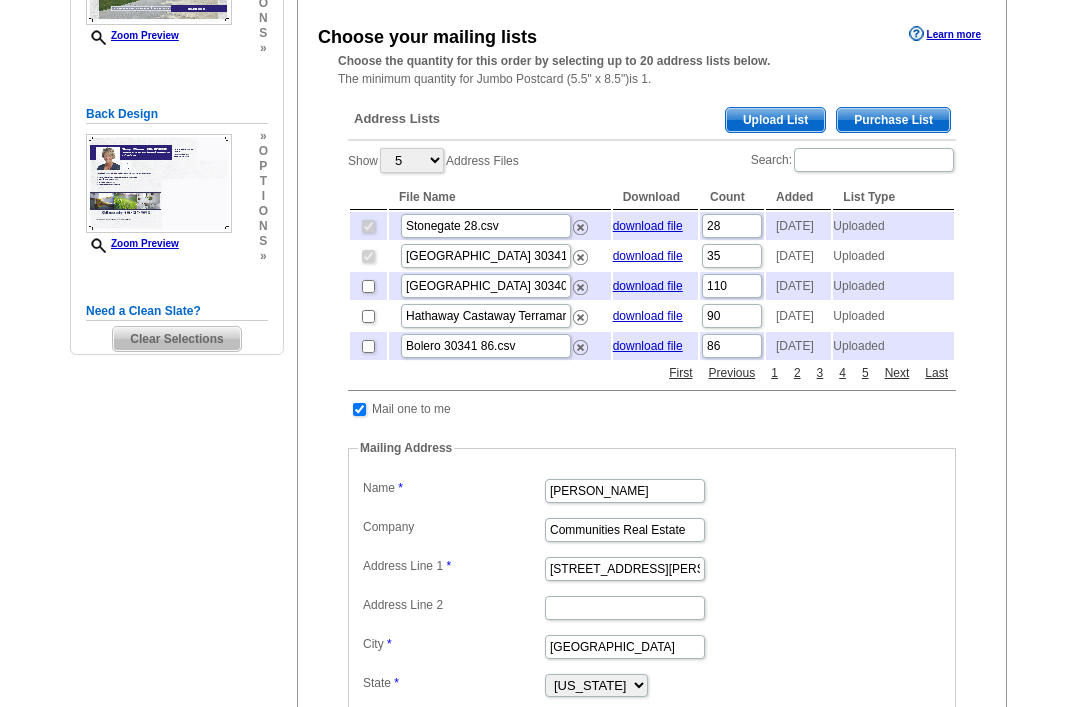 click at bounding box center [368, 286] 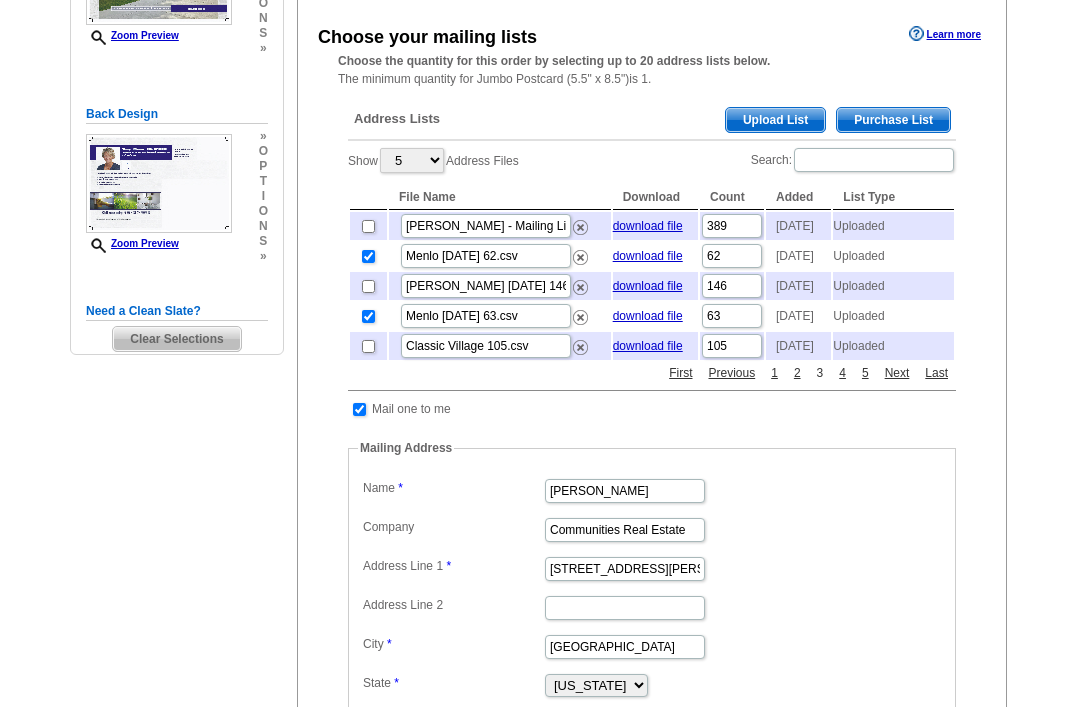 click on "3" at bounding box center (820, 373) 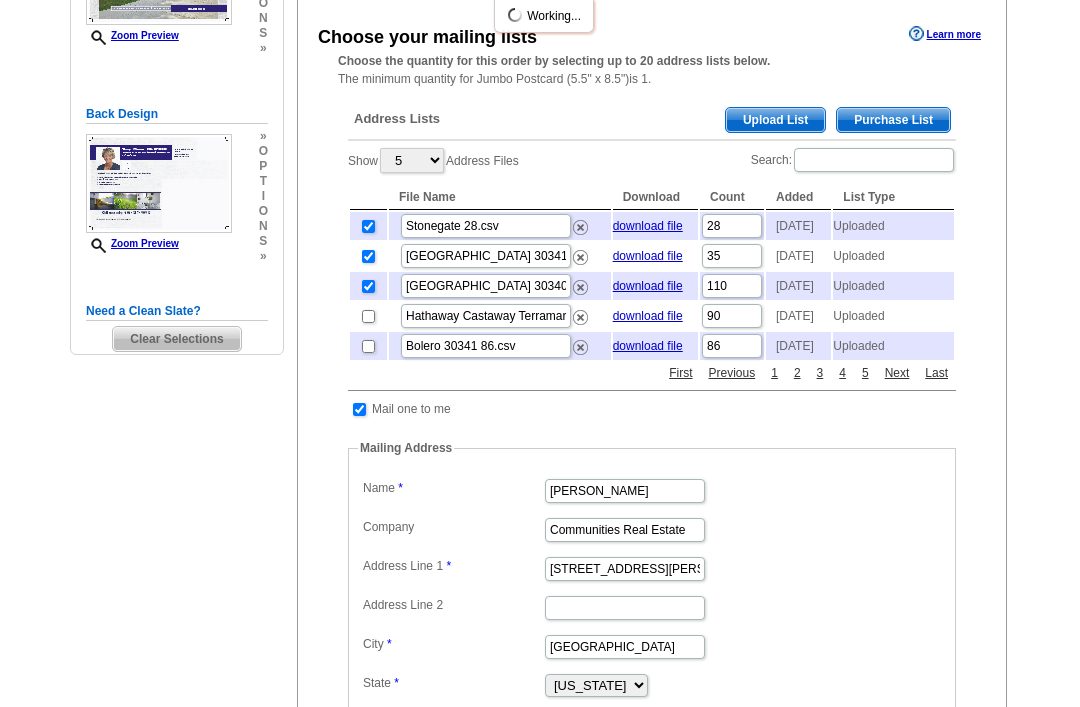 click at bounding box center [368, 316] 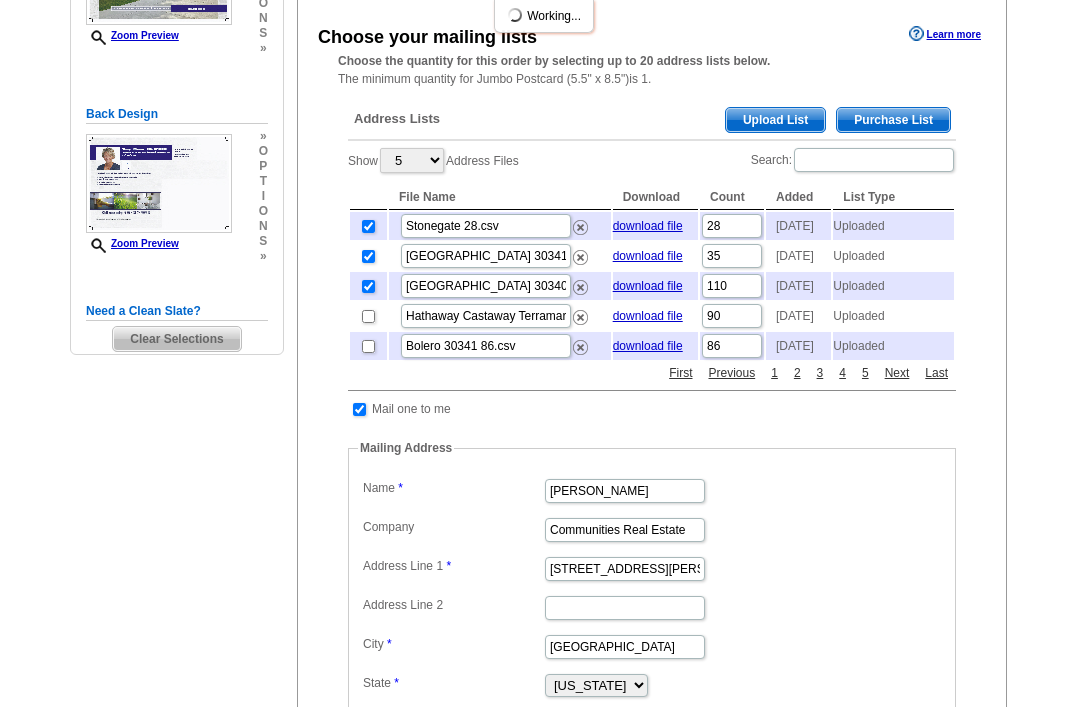 checkbox on "true" 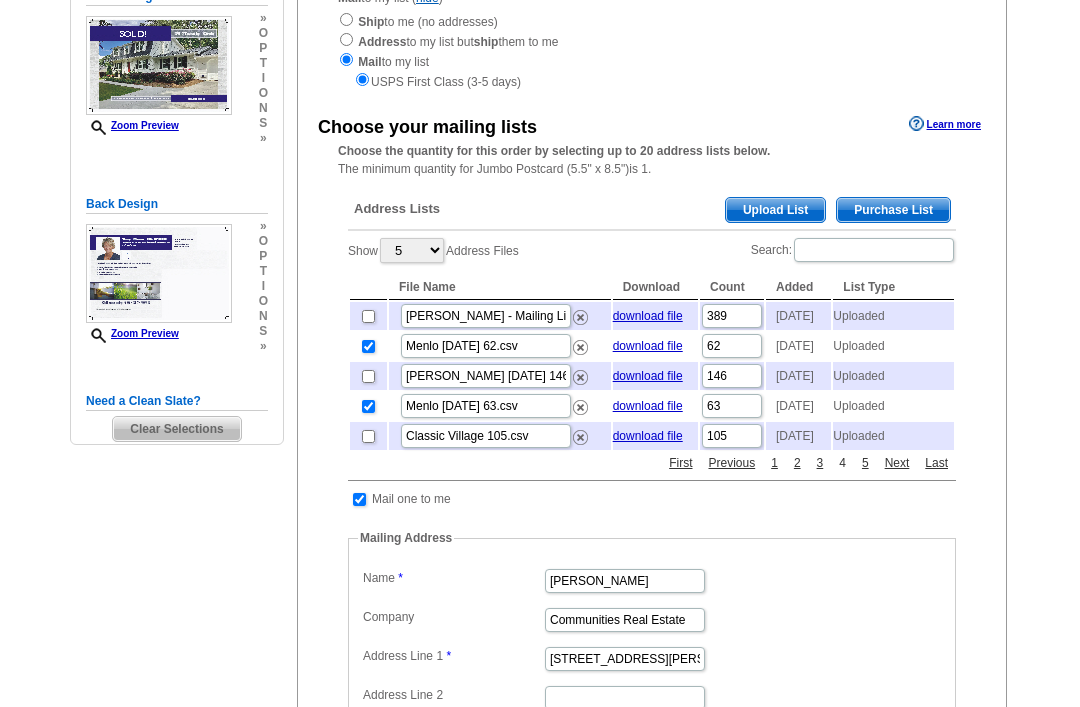 scroll, scrollTop: 282, scrollLeft: 0, axis: vertical 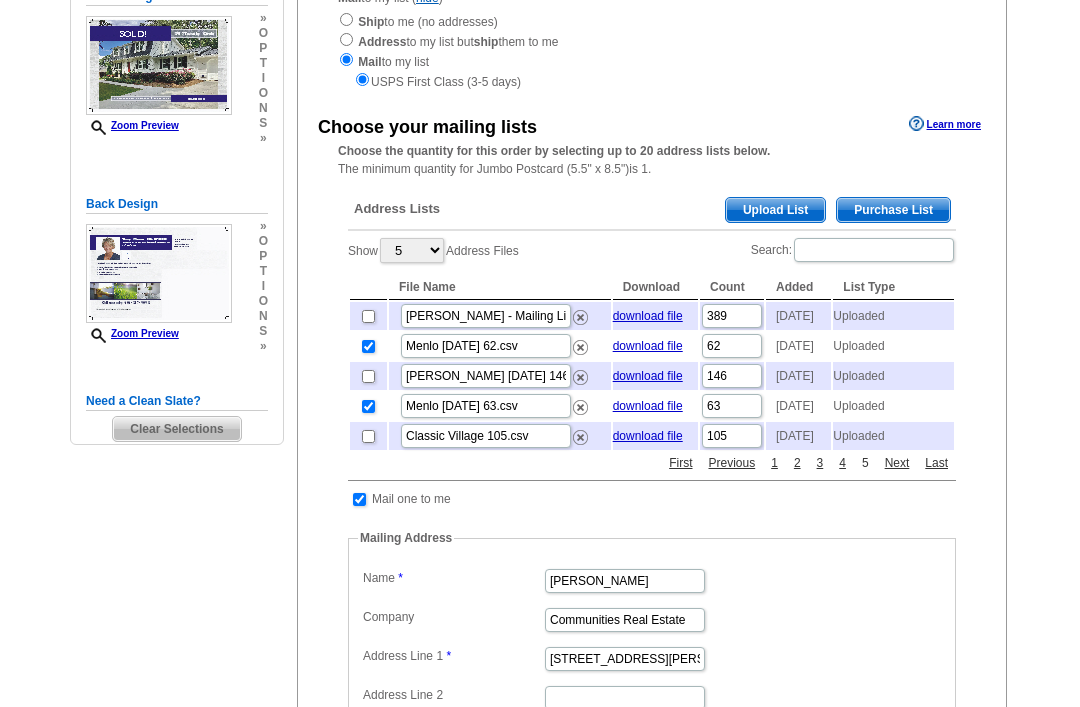 click on "5" at bounding box center (865, 463) 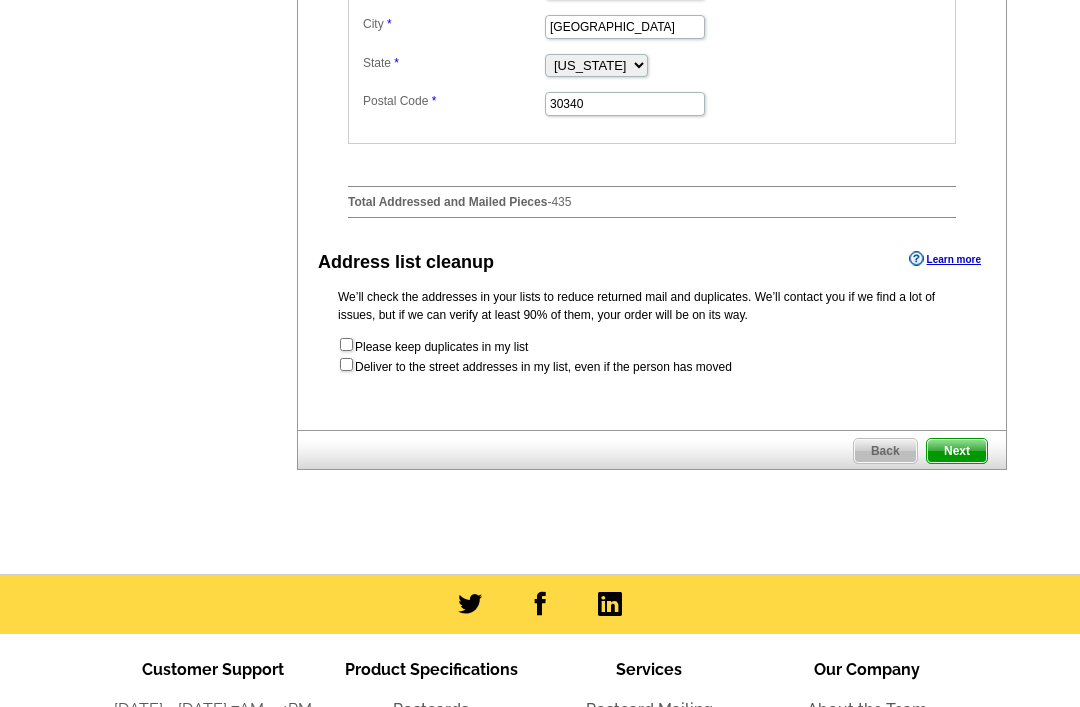 scroll, scrollTop: 994, scrollLeft: 0, axis: vertical 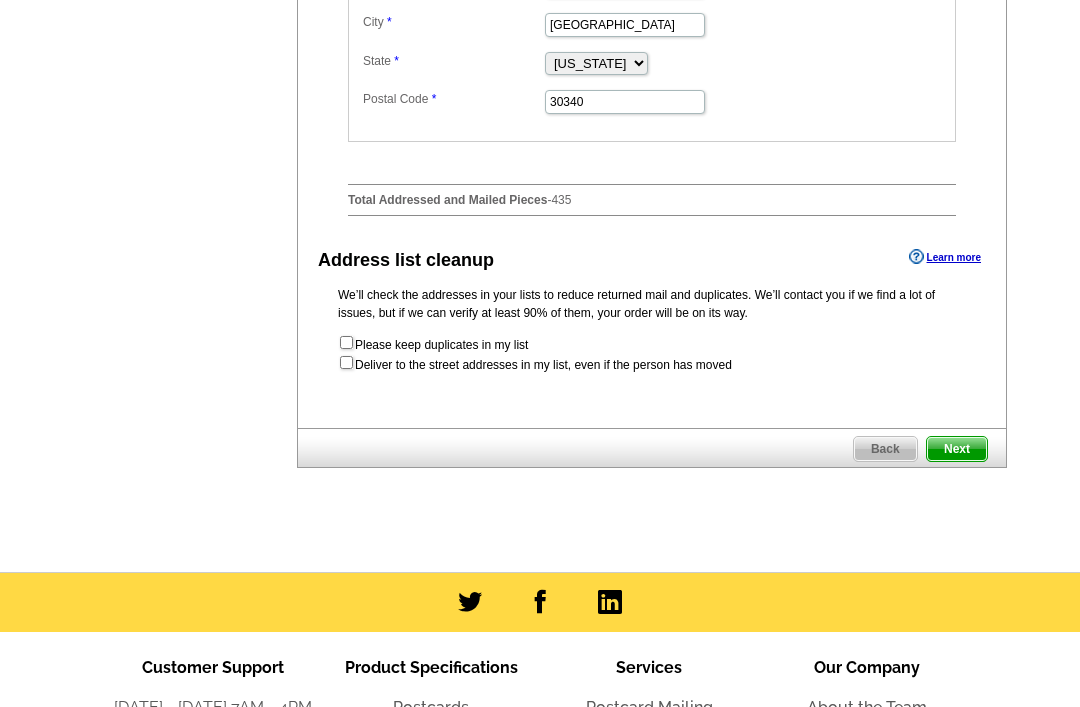 click at bounding box center [346, 362] 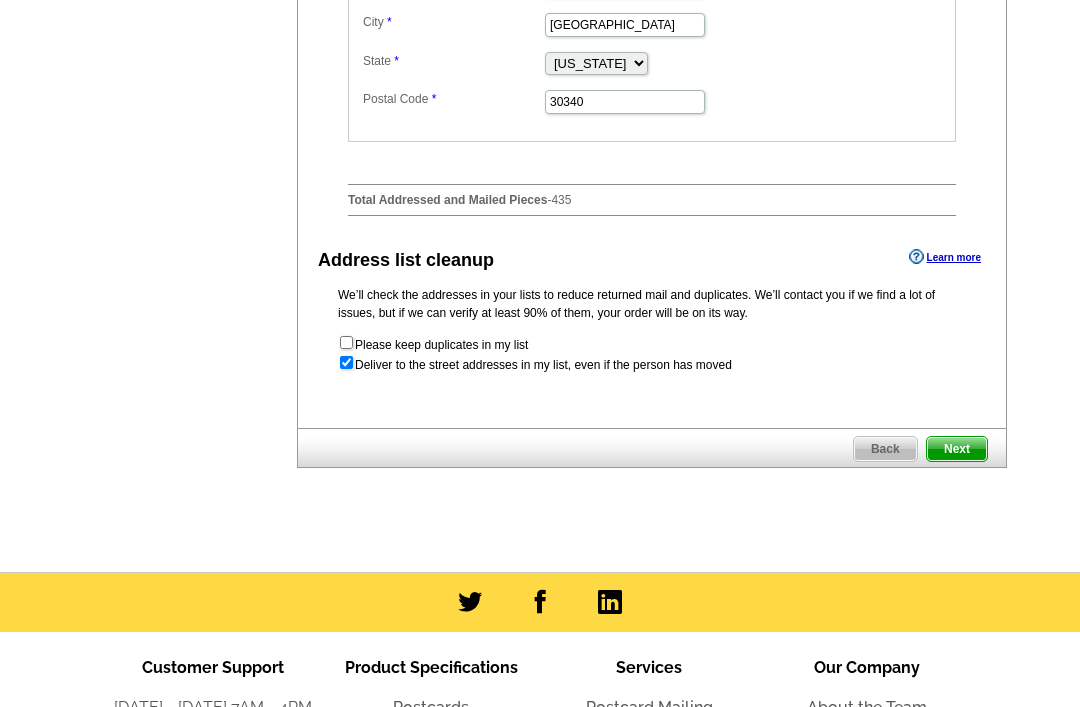 radio on "true" 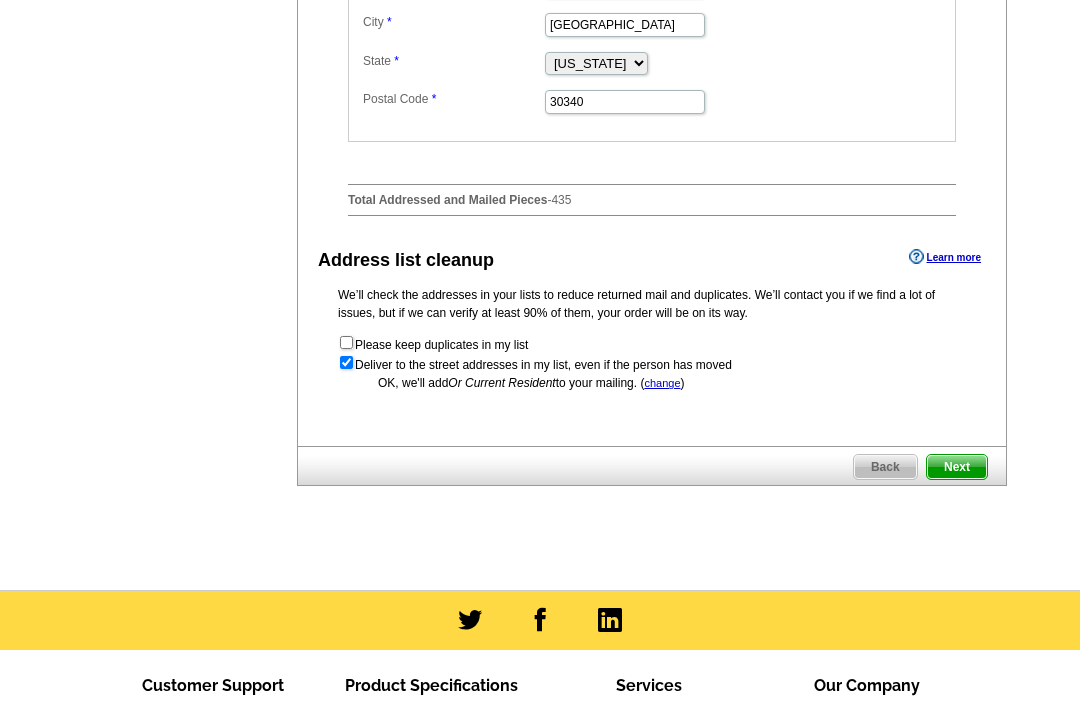 scroll, scrollTop: 0, scrollLeft: 0, axis: both 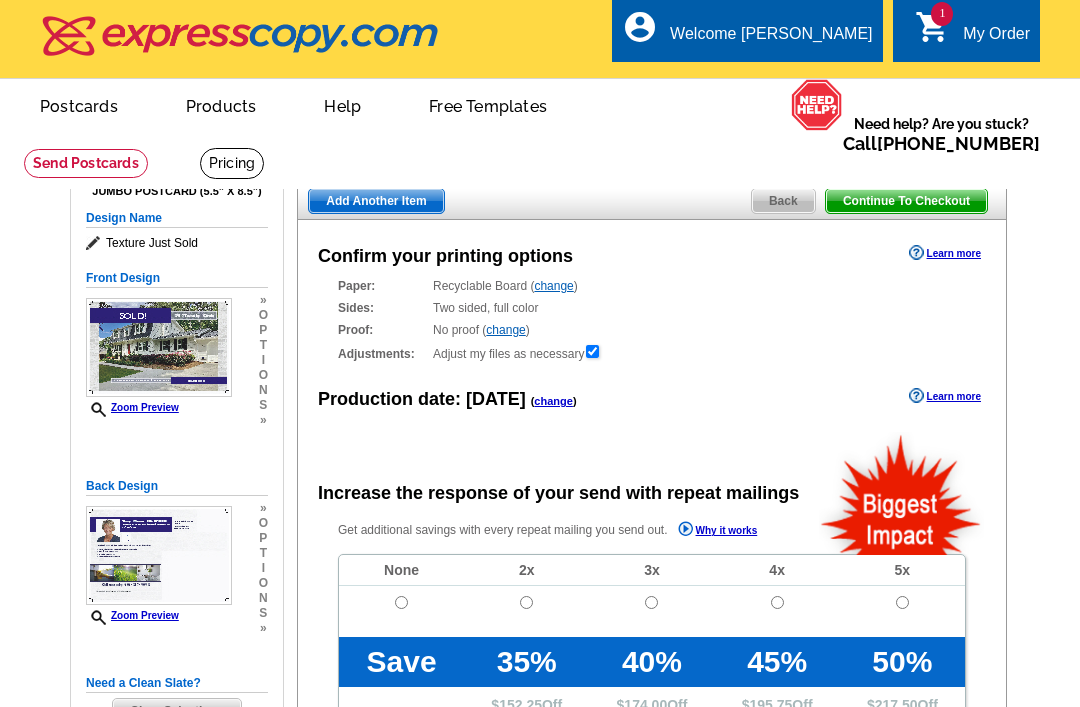 radio on "false" 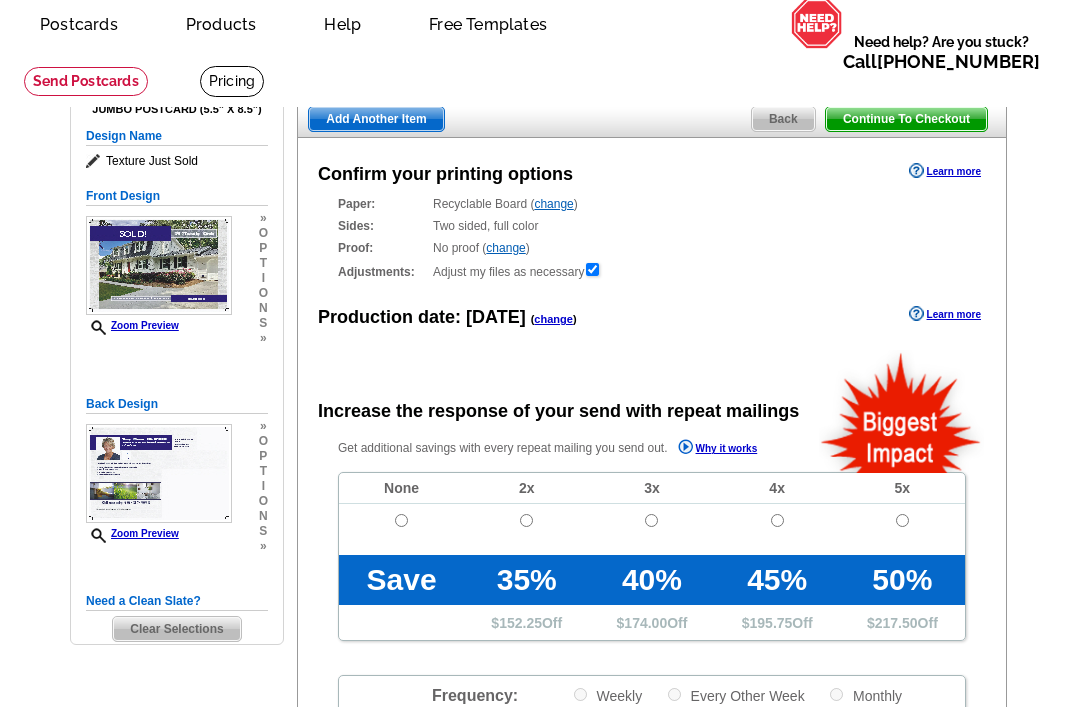 scroll, scrollTop: 85, scrollLeft: 0, axis: vertical 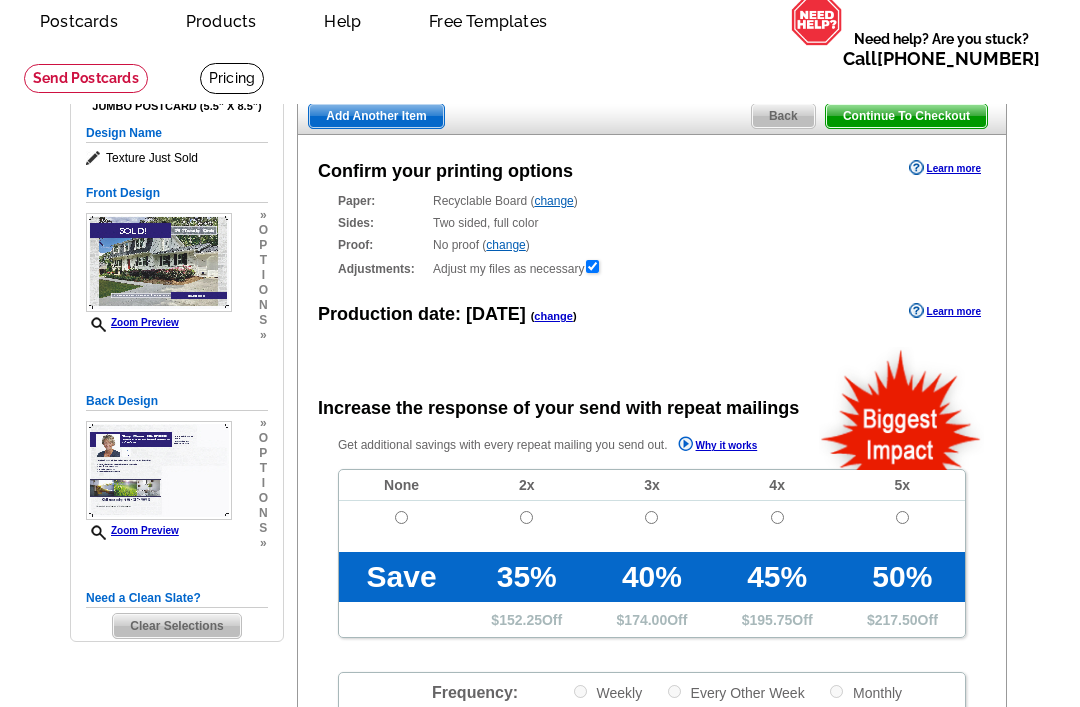 click at bounding box center [401, 526] 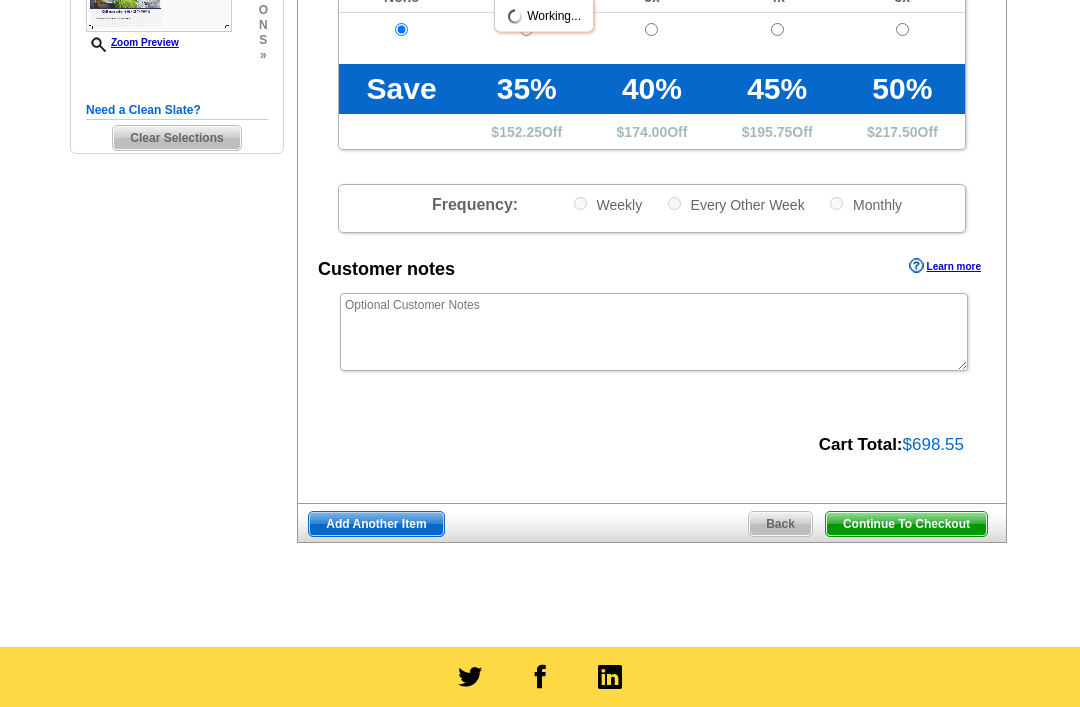 scroll, scrollTop: 573, scrollLeft: 0, axis: vertical 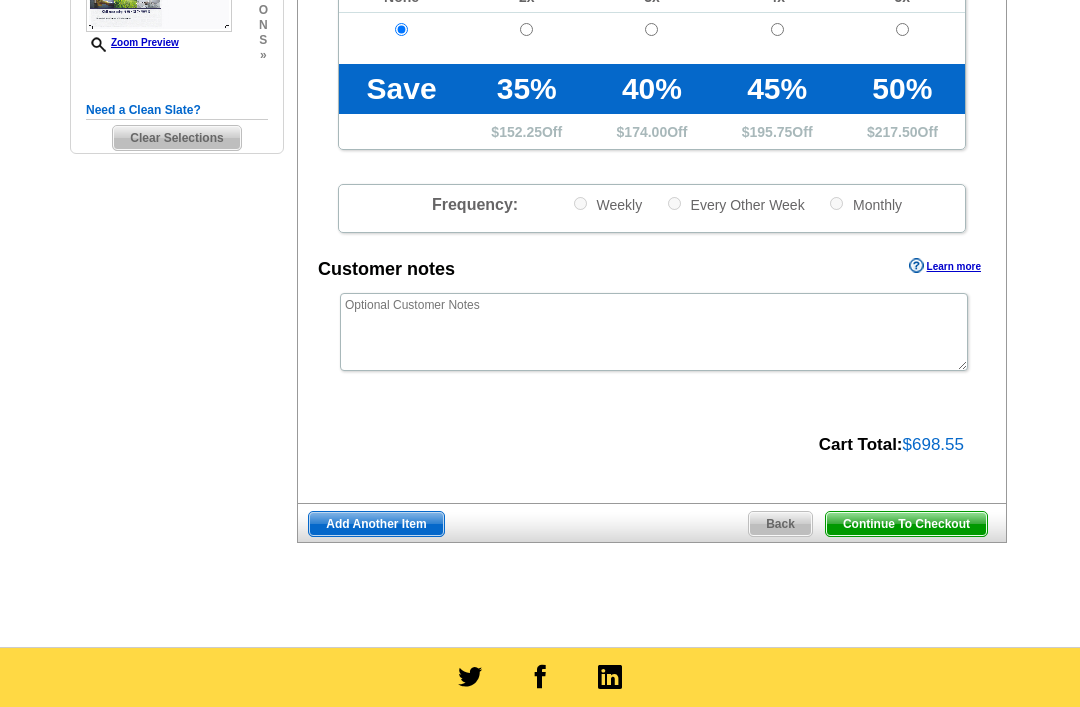 click on "Continue To Checkout" at bounding box center [906, 524] 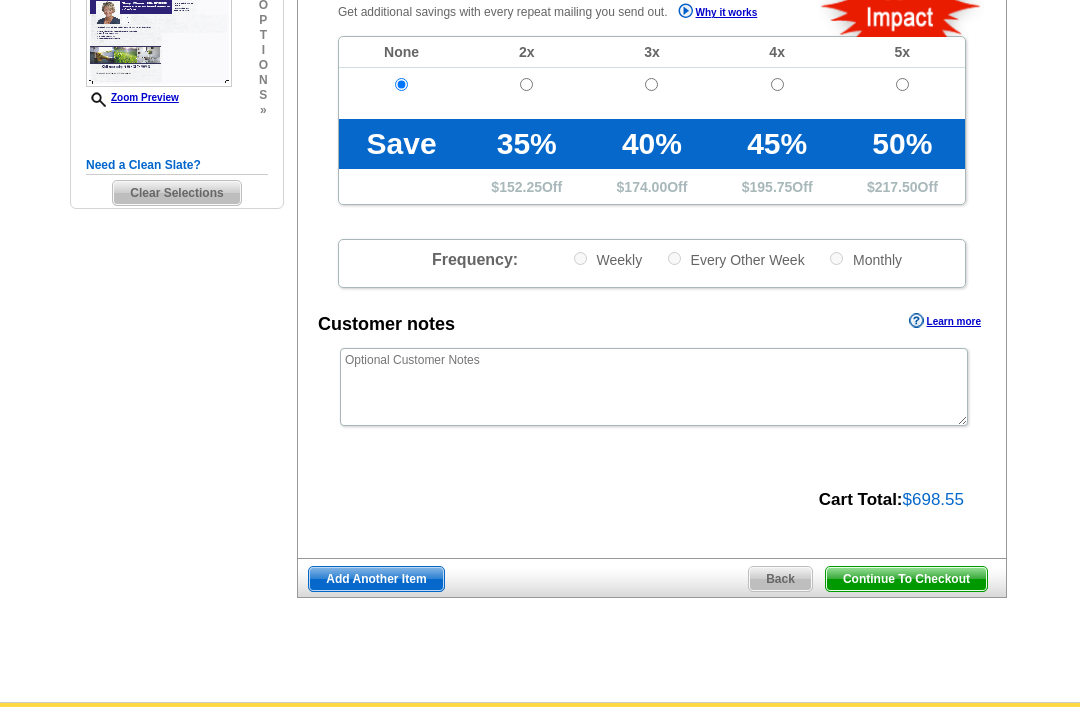 scroll, scrollTop: 562, scrollLeft: 0, axis: vertical 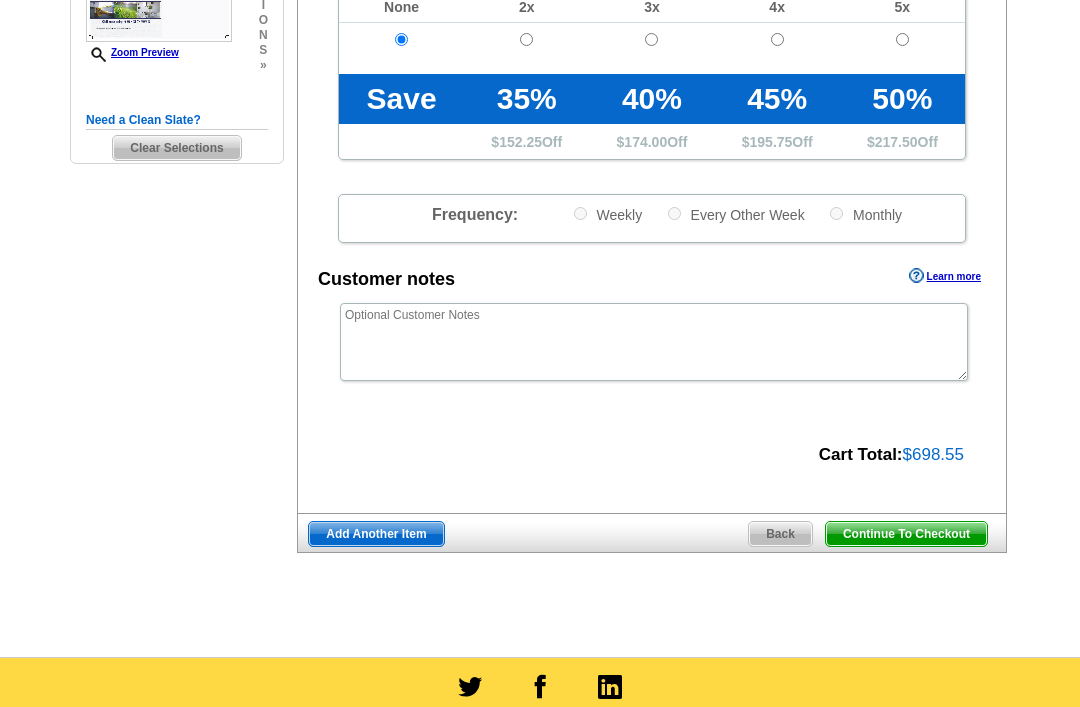 click on "Continue To Checkout" at bounding box center [906, 535] 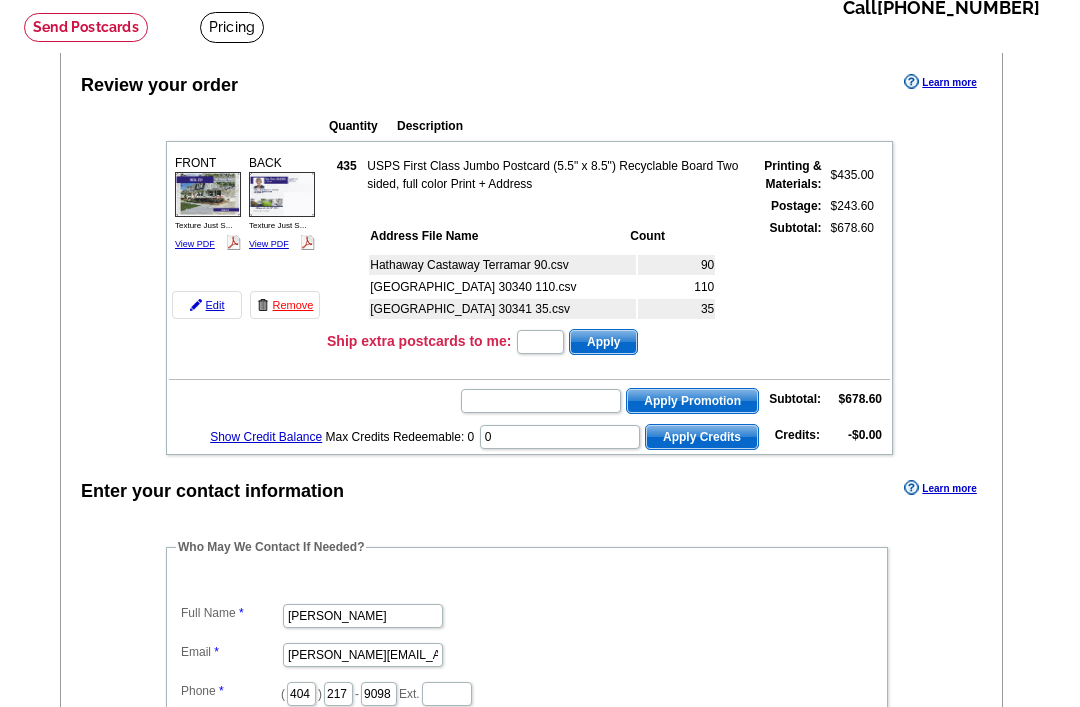 scroll, scrollTop: 106, scrollLeft: 0, axis: vertical 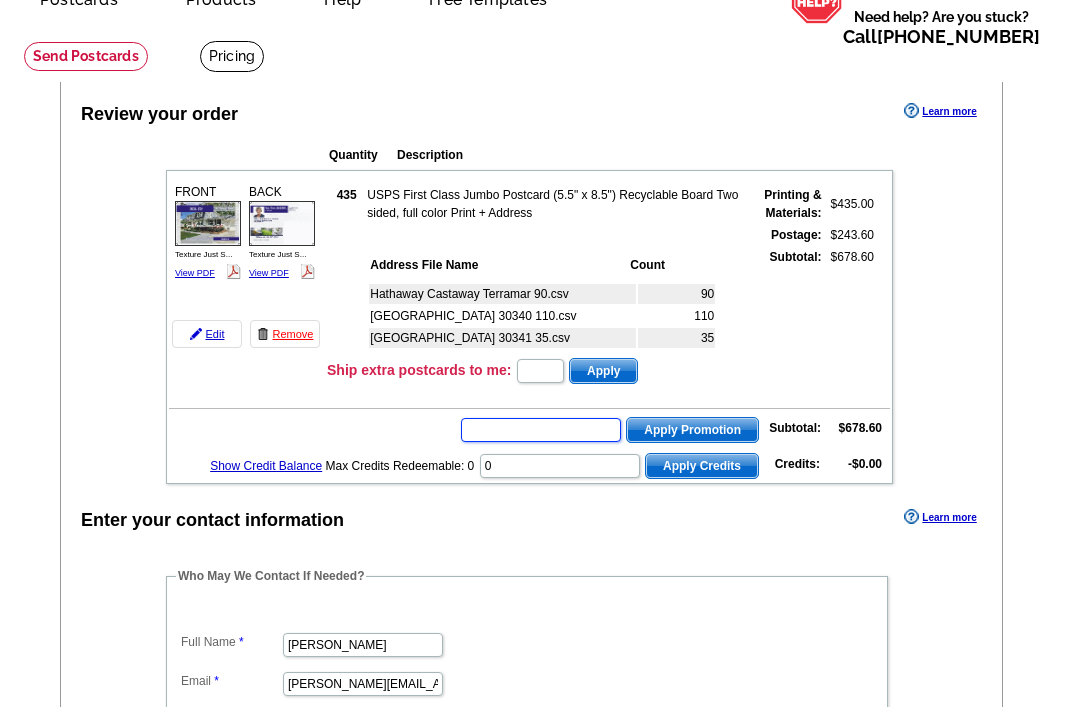click at bounding box center [541, 431] 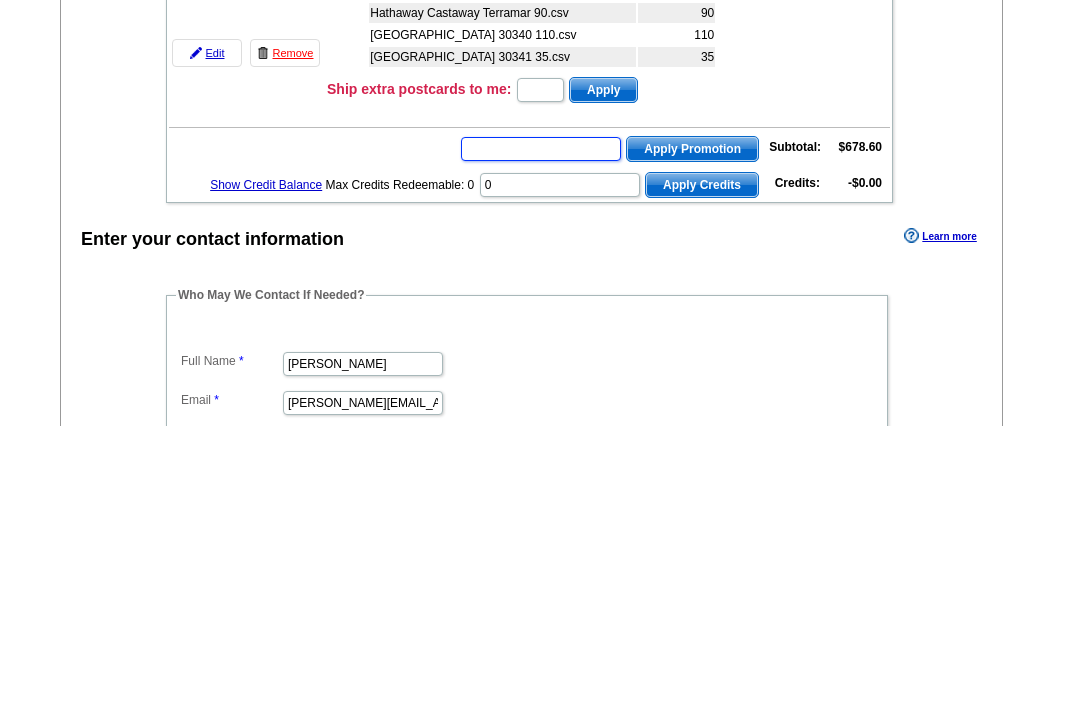 scroll, scrollTop: 388, scrollLeft: 0, axis: vertical 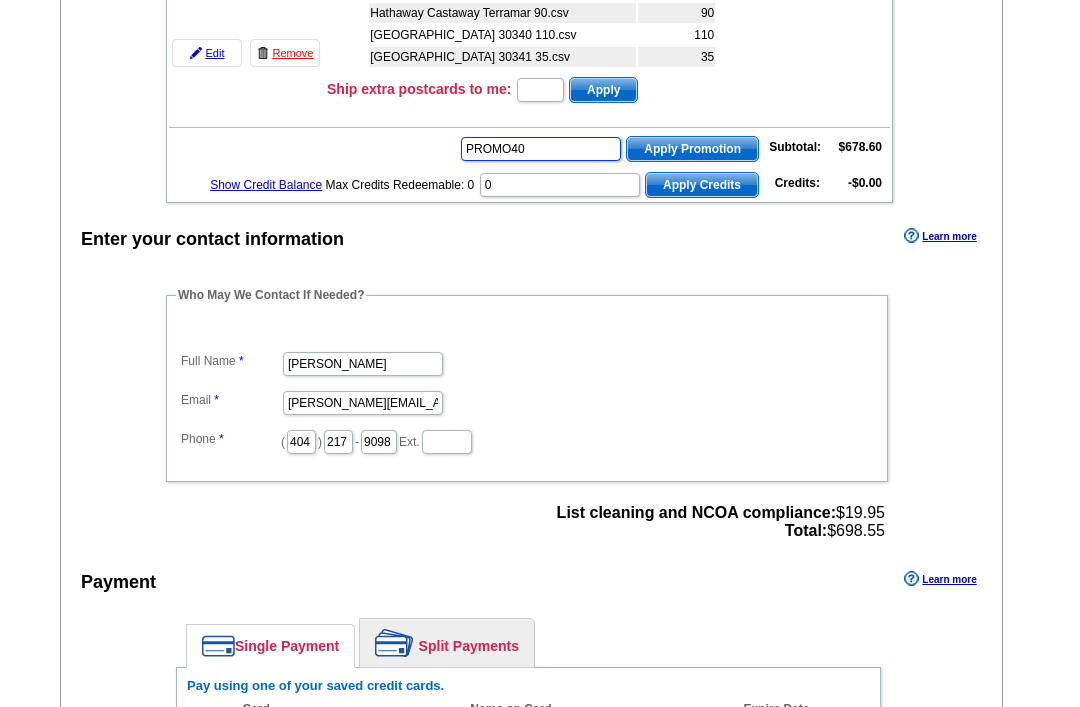 type on "PROMO40" 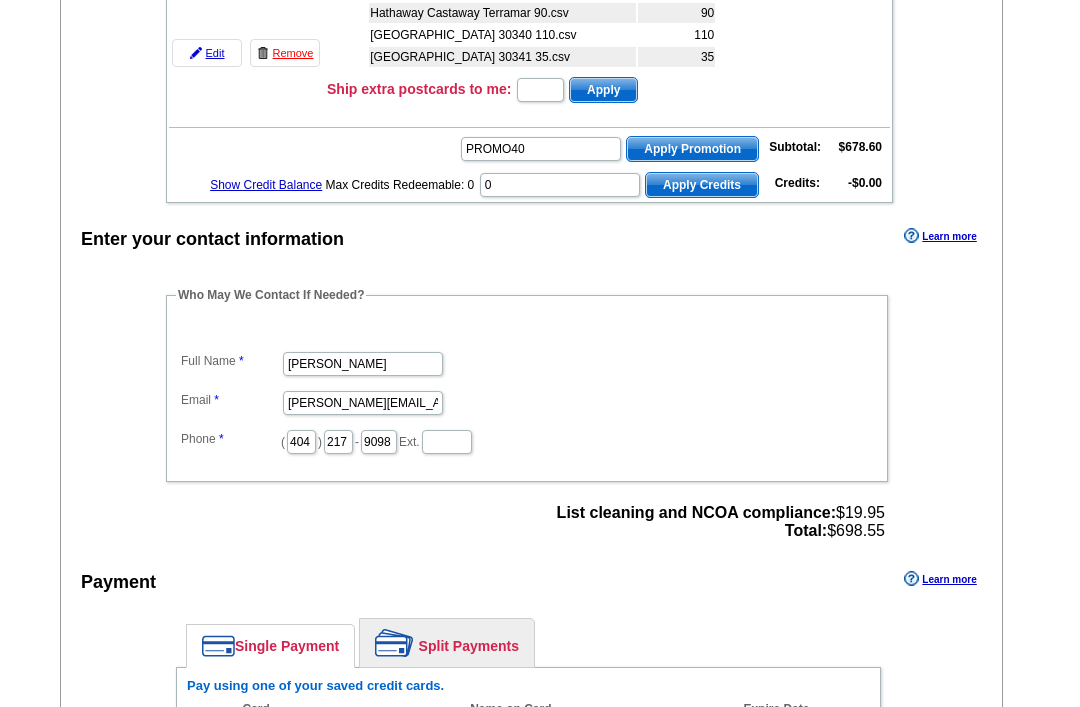 click on "Apply Promotion" at bounding box center [692, 149] 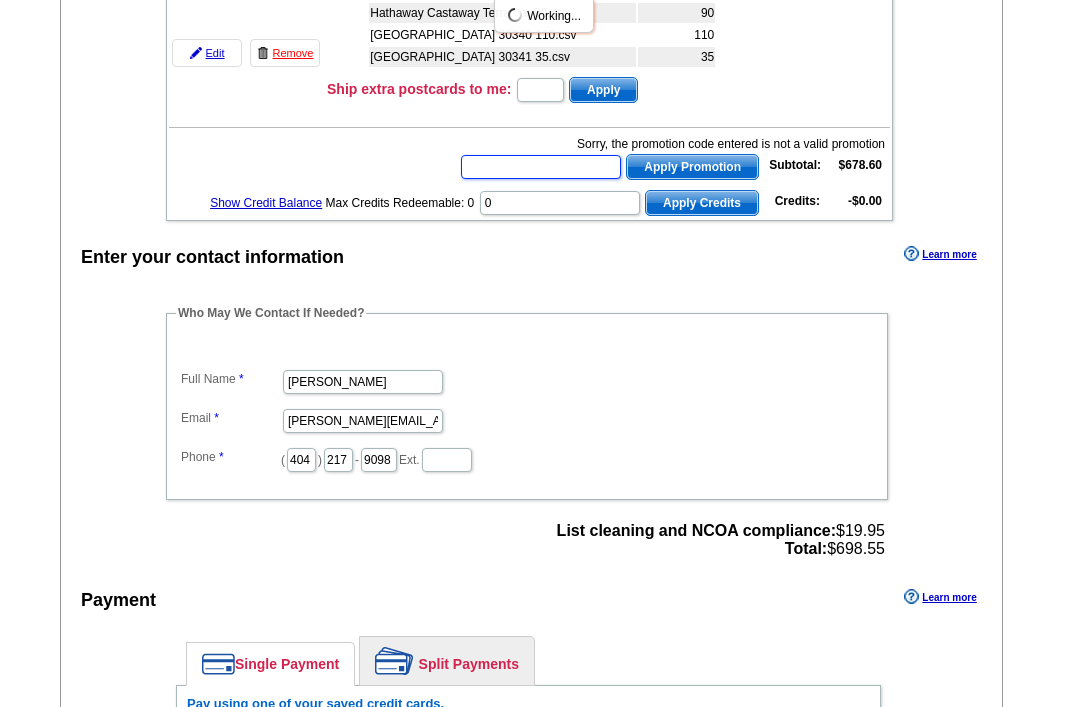 click at bounding box center [541, 167] 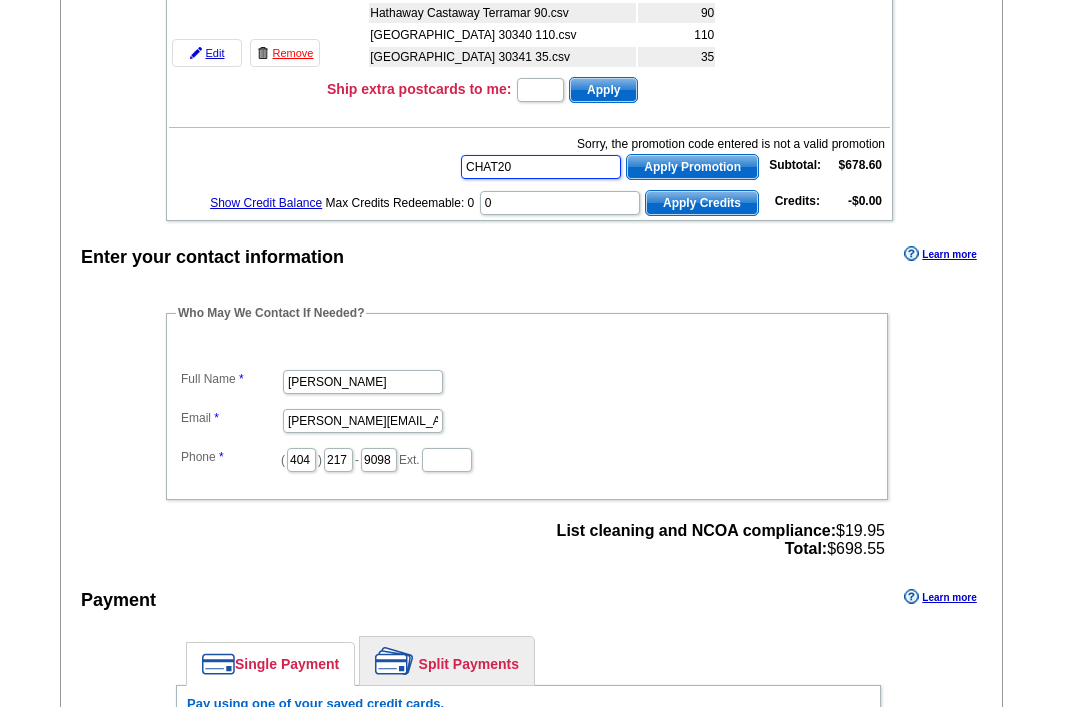 type on "CHAT20" 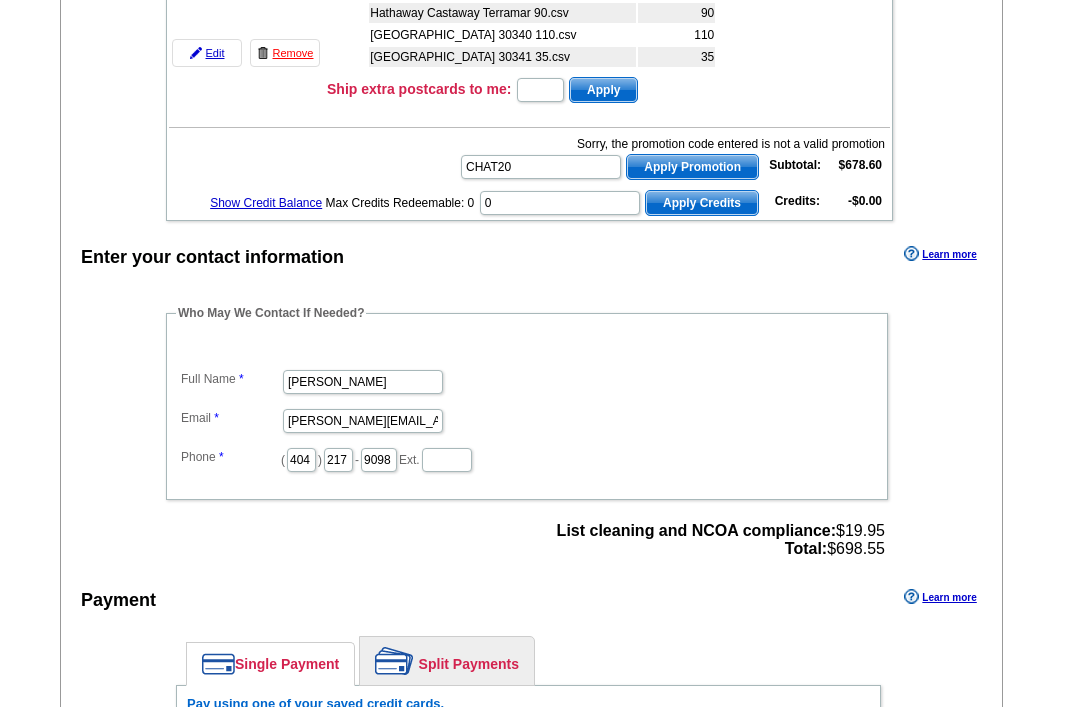 click on "Apply Promotion" at bounding box center (692, 167) 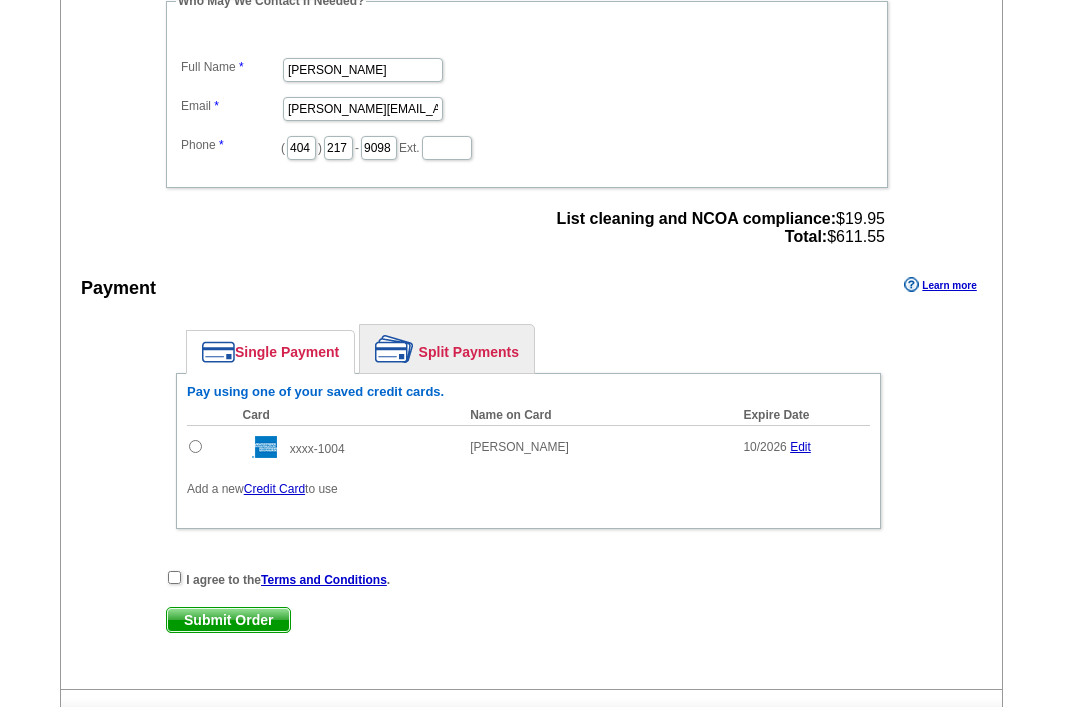 scroll, scrollTop: 750, scrollLeft: 0, axis: vertical 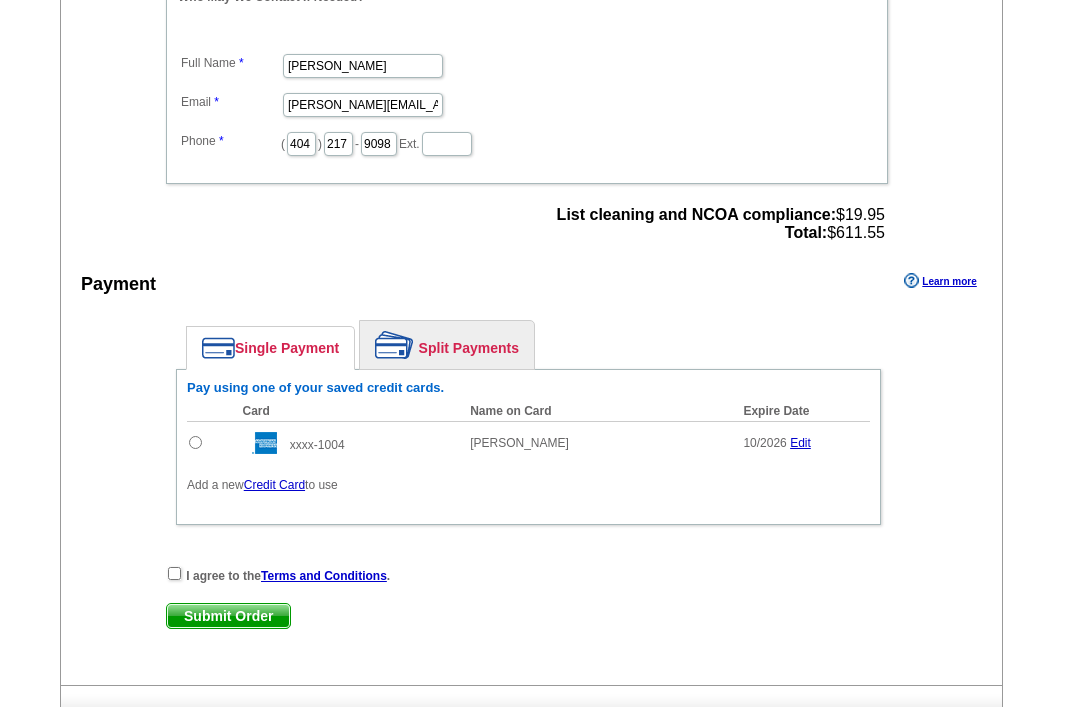 click at bounding box center [195, 442] 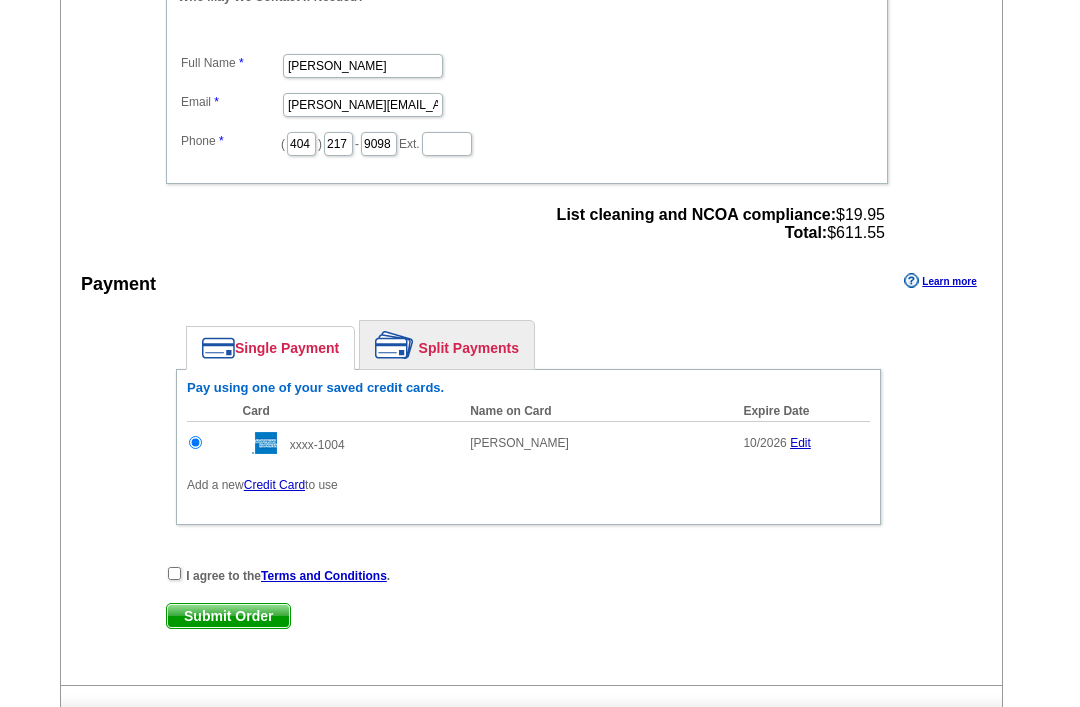 click at bounding box center (174, 573) 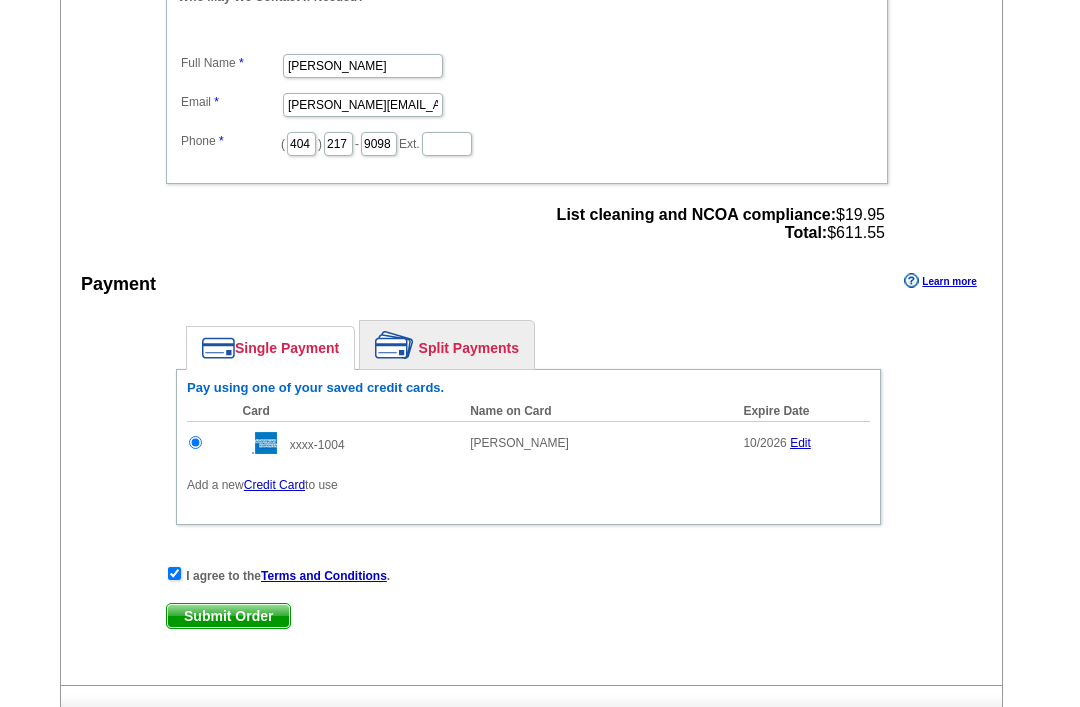 click on "Submit Order" at bounding box center (228, 616) 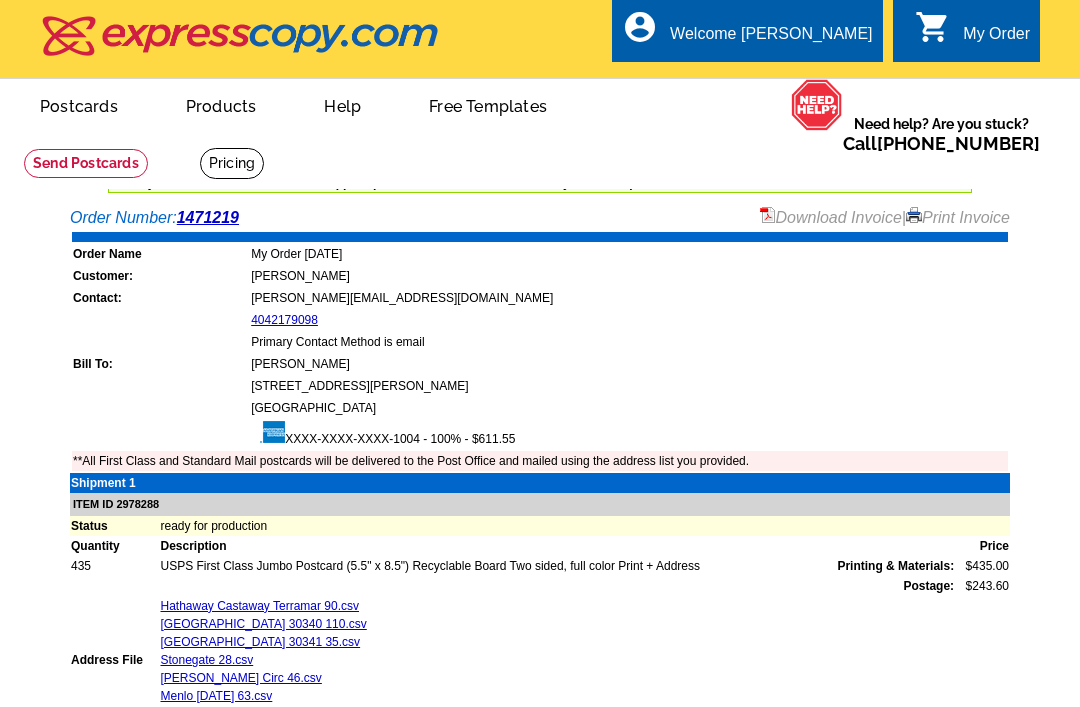scroll, scrollTop: 0, scrollLeft: 0, axis: both 